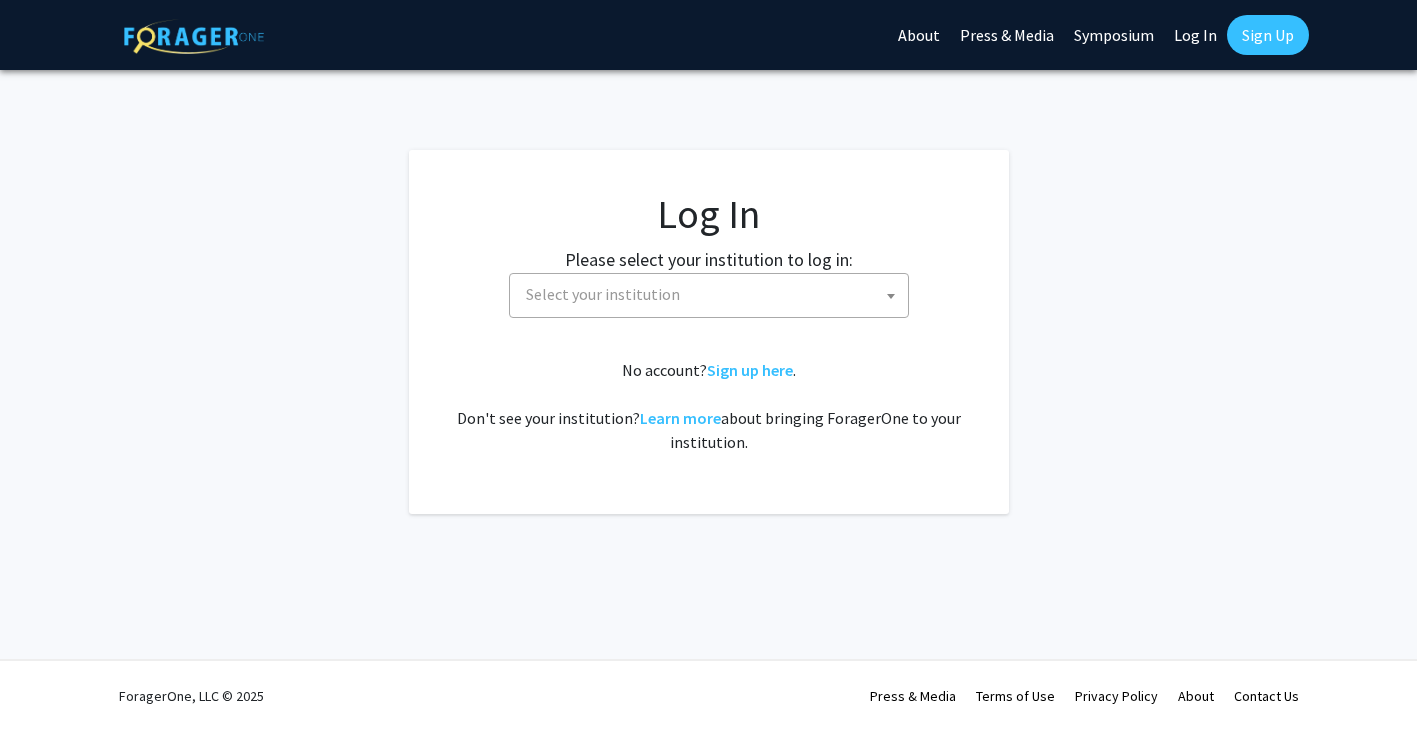 select 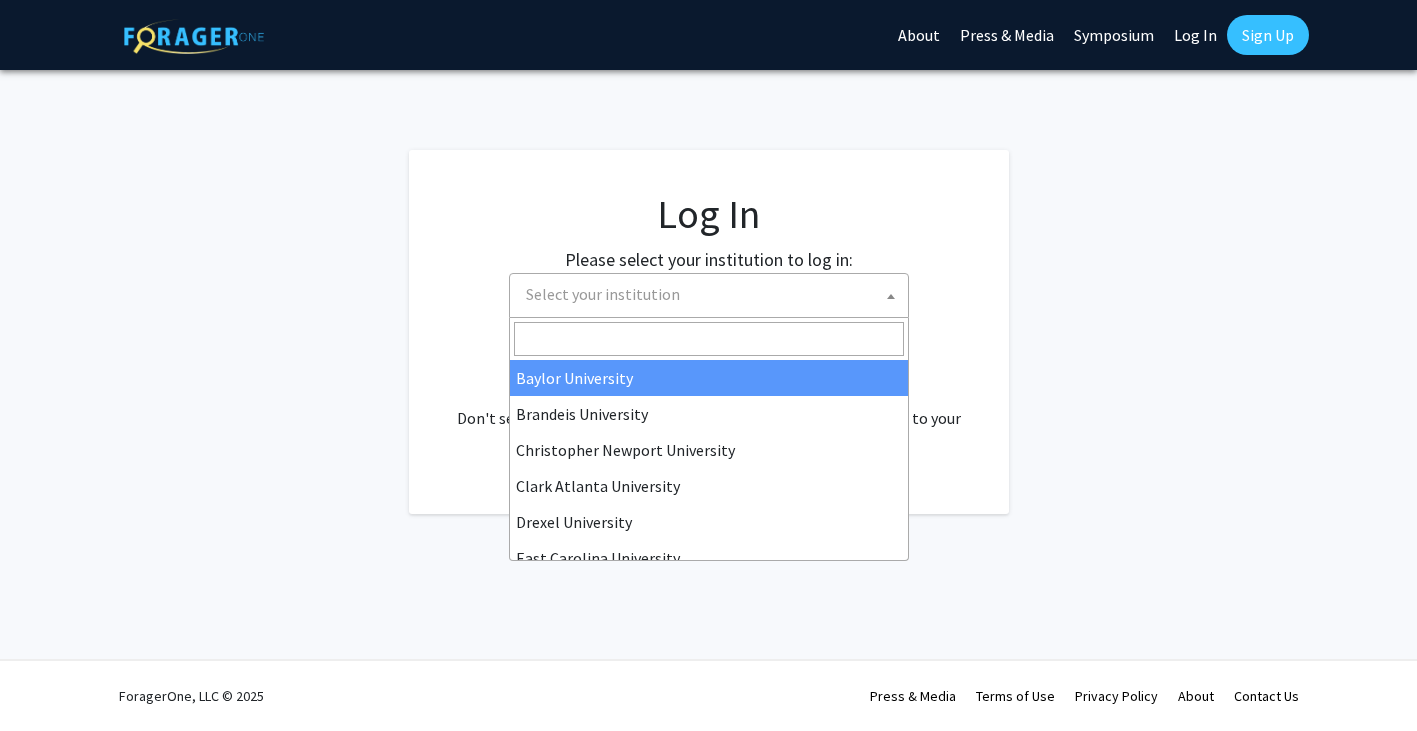 click on "Select your institution" at bounding box center (713, 294) 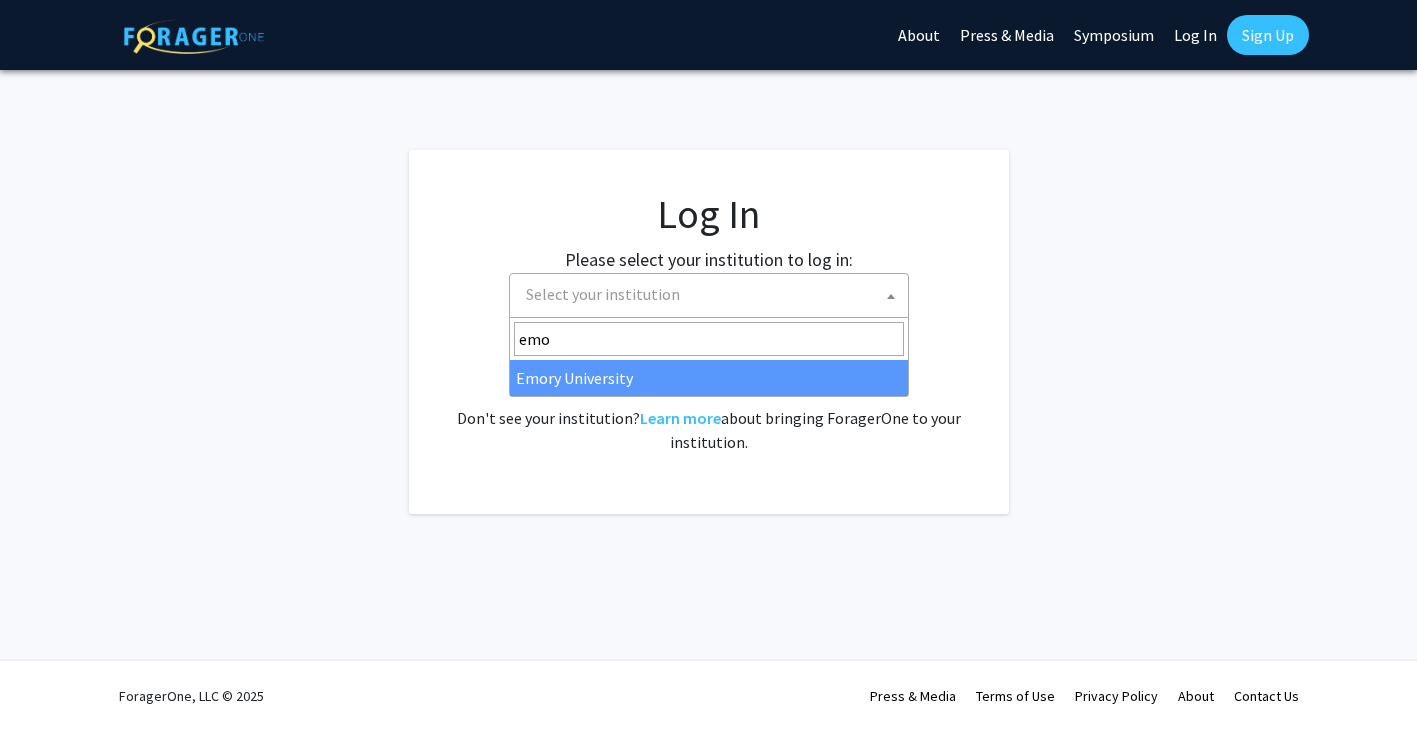 type on "emo" 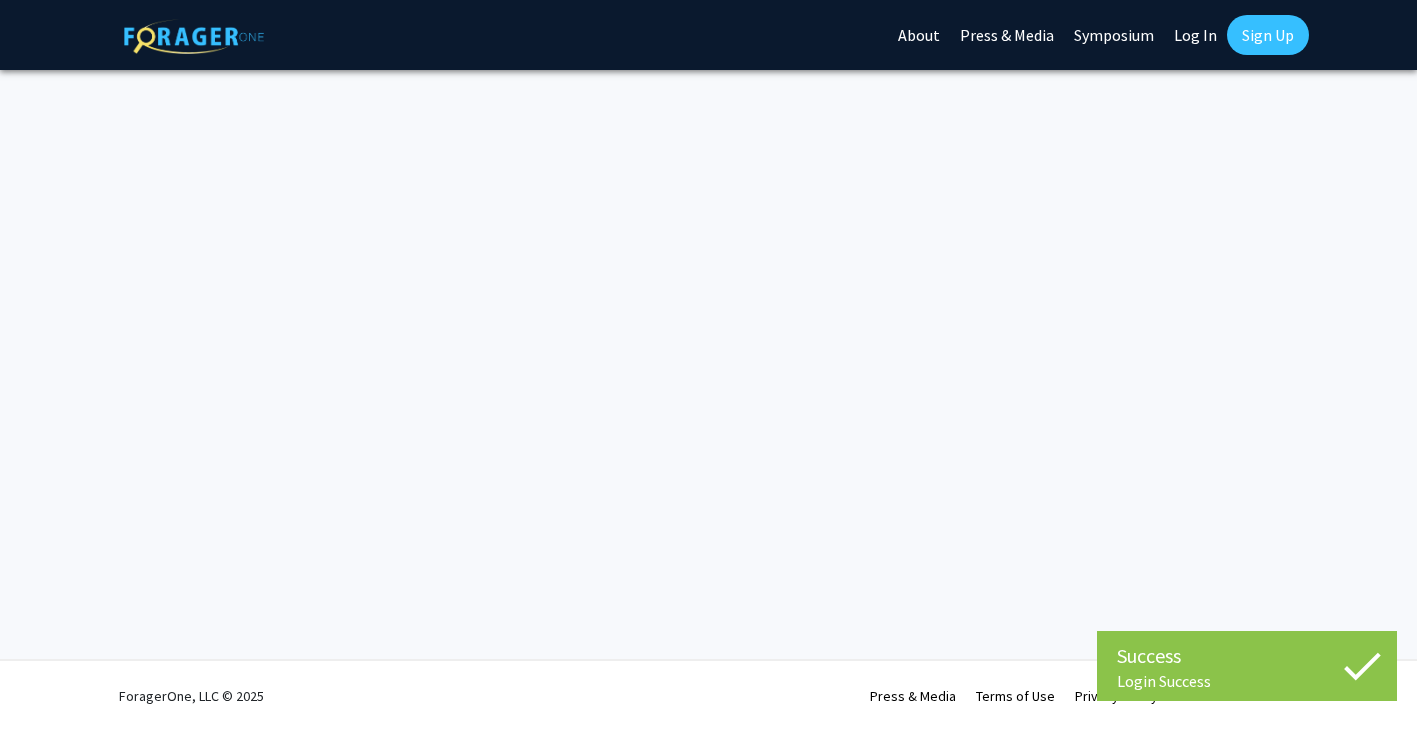 scroll, scrollTop: 0, scrollLeft: 0, axis: both 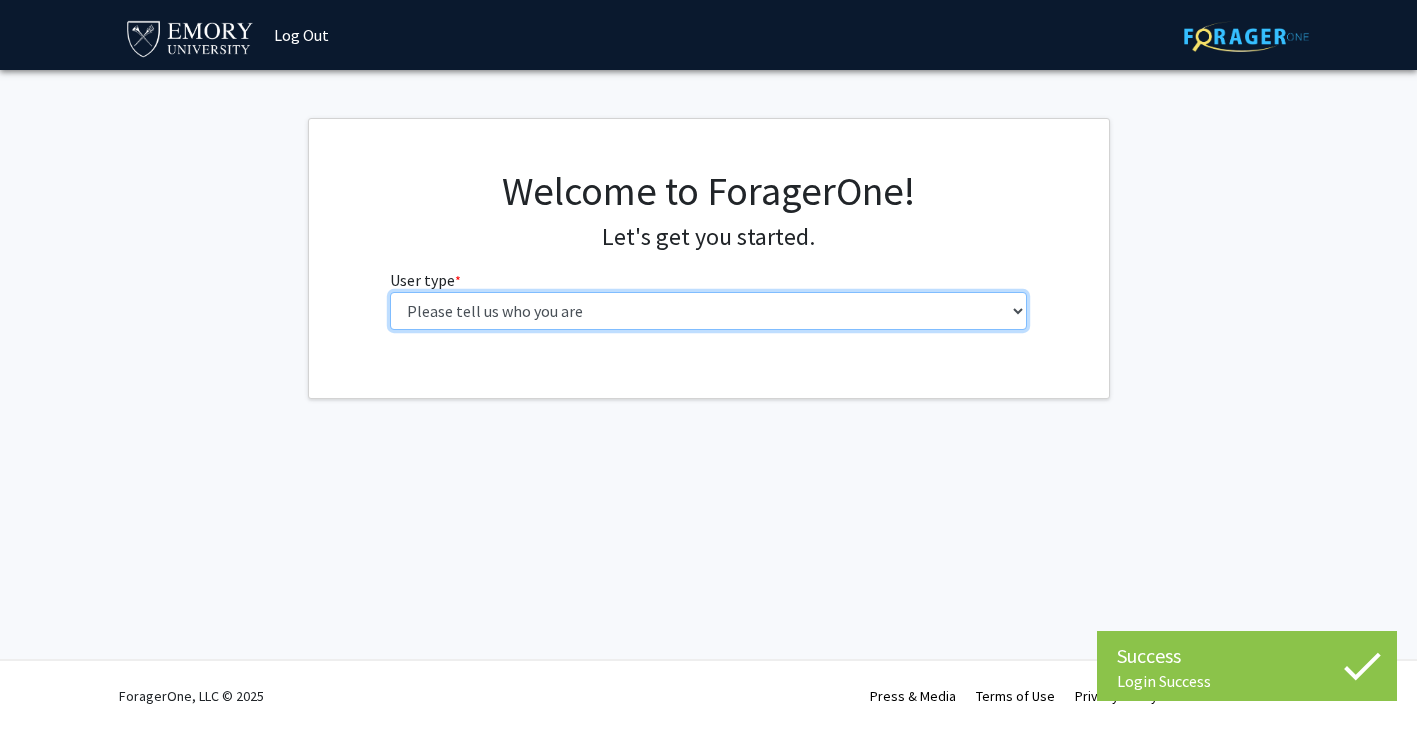 click on "Please tell us who you are  Undergraduate Student   Master's Student   Doctoral Candidate (PhD, MD, DMD, PharmD, etc.)   Postdoctoral Researcher / Research Staff / Medical Resident / Medical Fellow   Faculty   Administrative Staff" at bounding box center (708, 311) 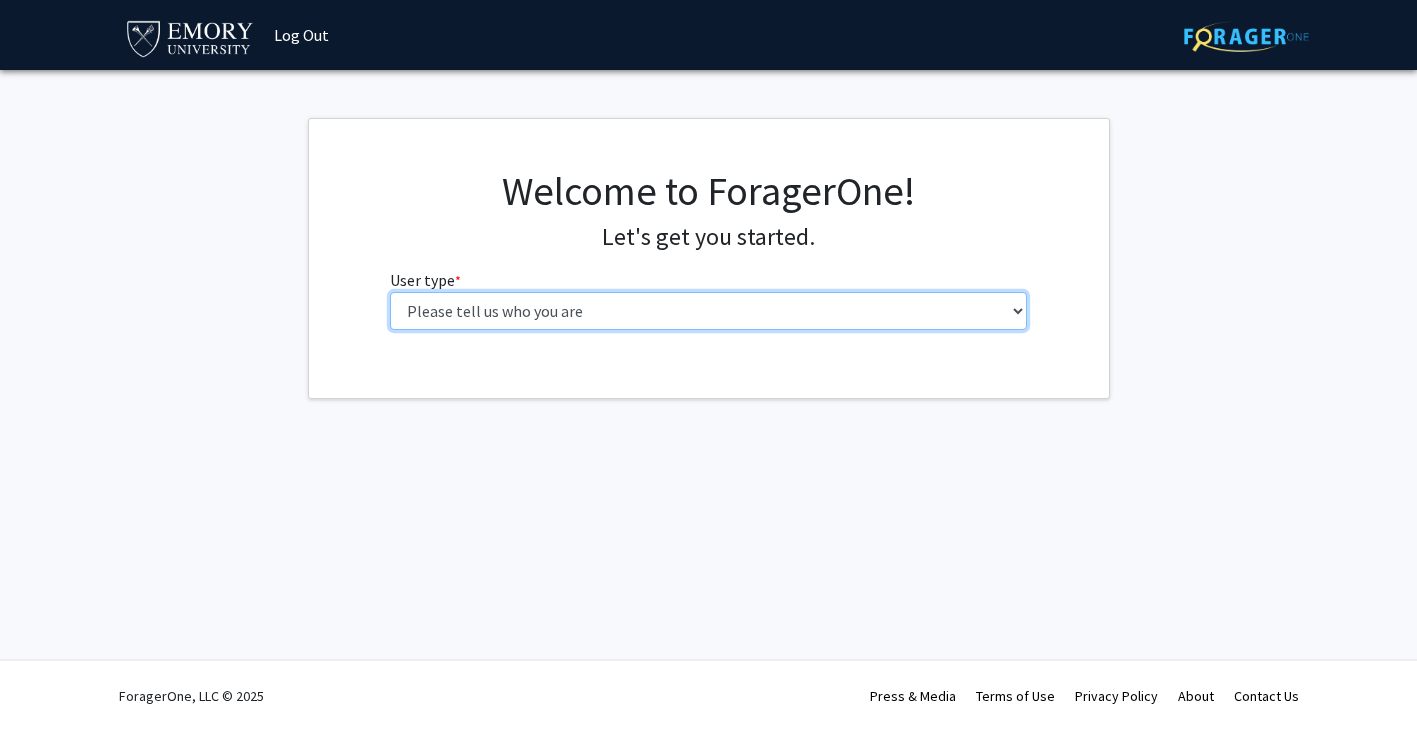 select on "1: undergrad" 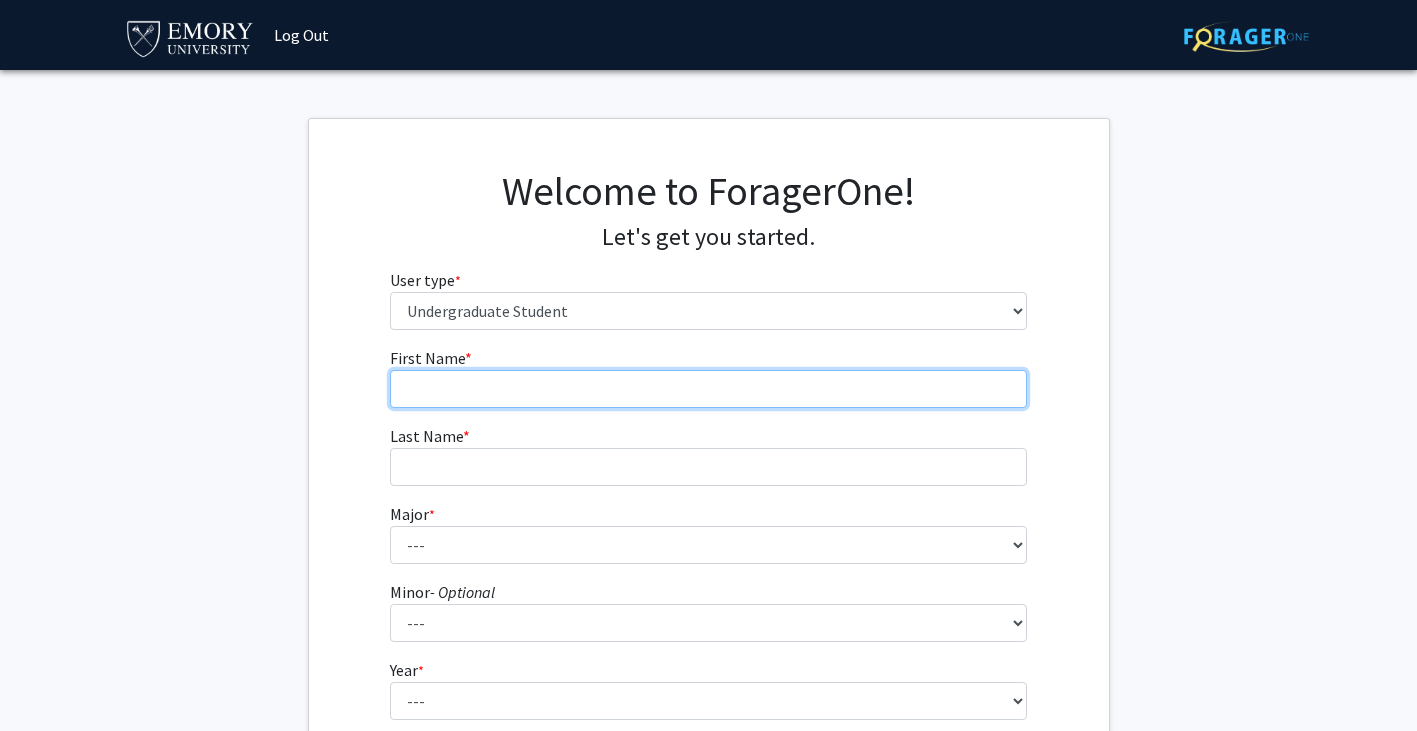 click on "First Name * required" at bounding box center (708, 389) 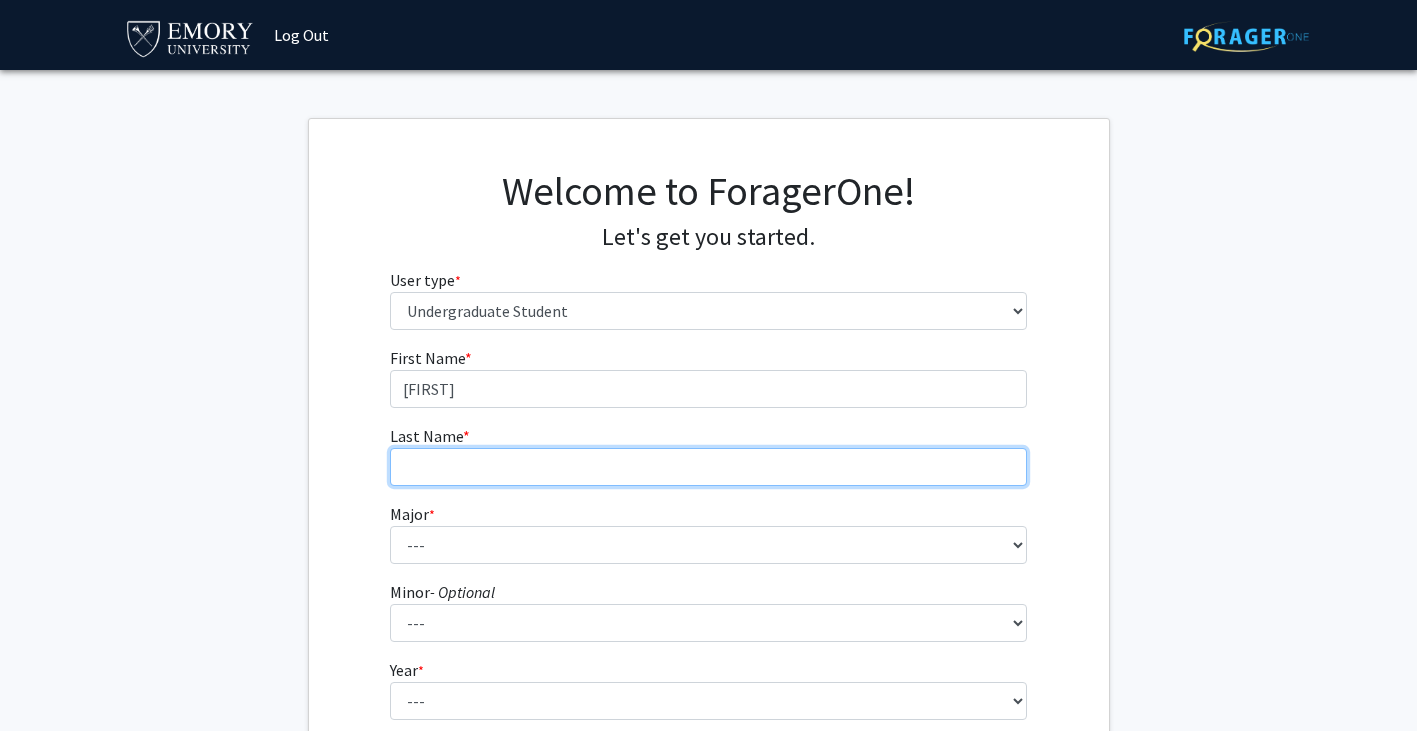 type on "Kaplan" 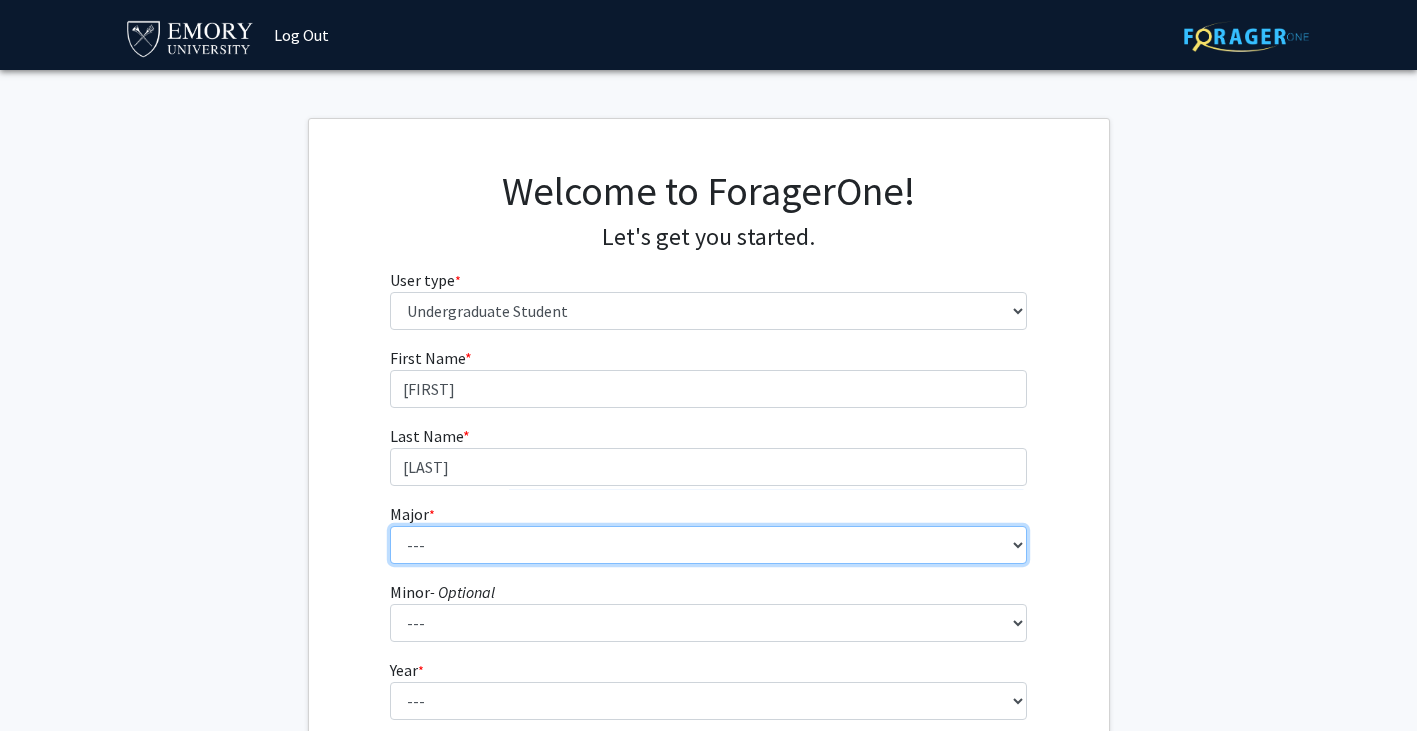 click on "---  Accounting   African American Studies   African Studies   American Studies   Analytic Consulting   Ancient Mediterranean Studies   Anthropology   Applied Mathematics   Arabic   Art History   Arts Management   Biology   Biophysics   Business Administration   Business and Society   Chemistry   Chinese Studies   Classical Civilization   Classics   Comparative Literature   Computer Science   Dance and Movement Studies   East Asian Studies   Economics   Engineering   Engineering Sciences   English   English and Creative Writing   Entrepreneurship   Environment and Sustainability Management   Environmental Sciences   Film and Media   Film and Media Management   Finance   French   German Studies   Greek   Health Innovation   History   Human Health   Information Systems and Operations Management   Integrated Visual Arts   Interdisciplinary Studies in Society and Culture   International Business   International Studies   Italian Studies   Japanese   Jewish Studies   Latin   Latin American and Caribbean Studies" at bounding box center [708, 545] 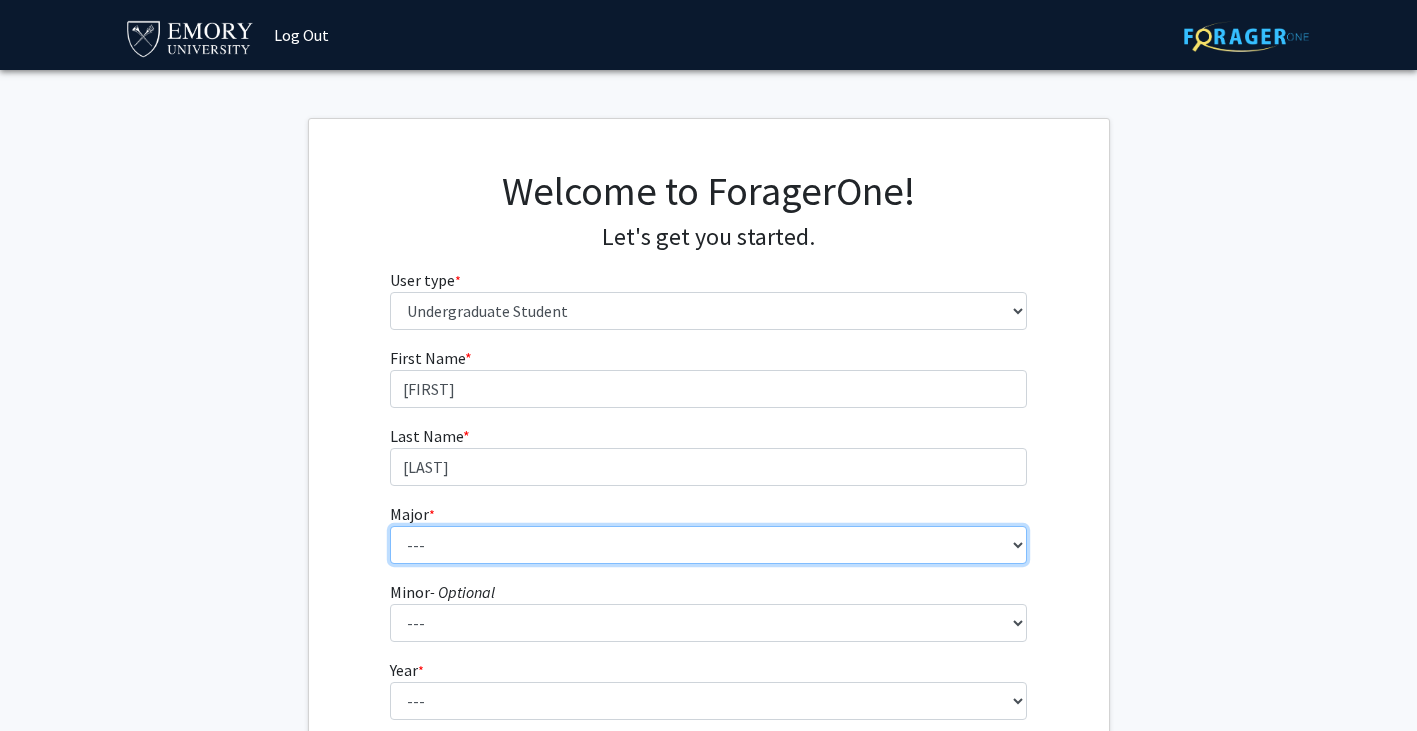 select on "40: 1001" 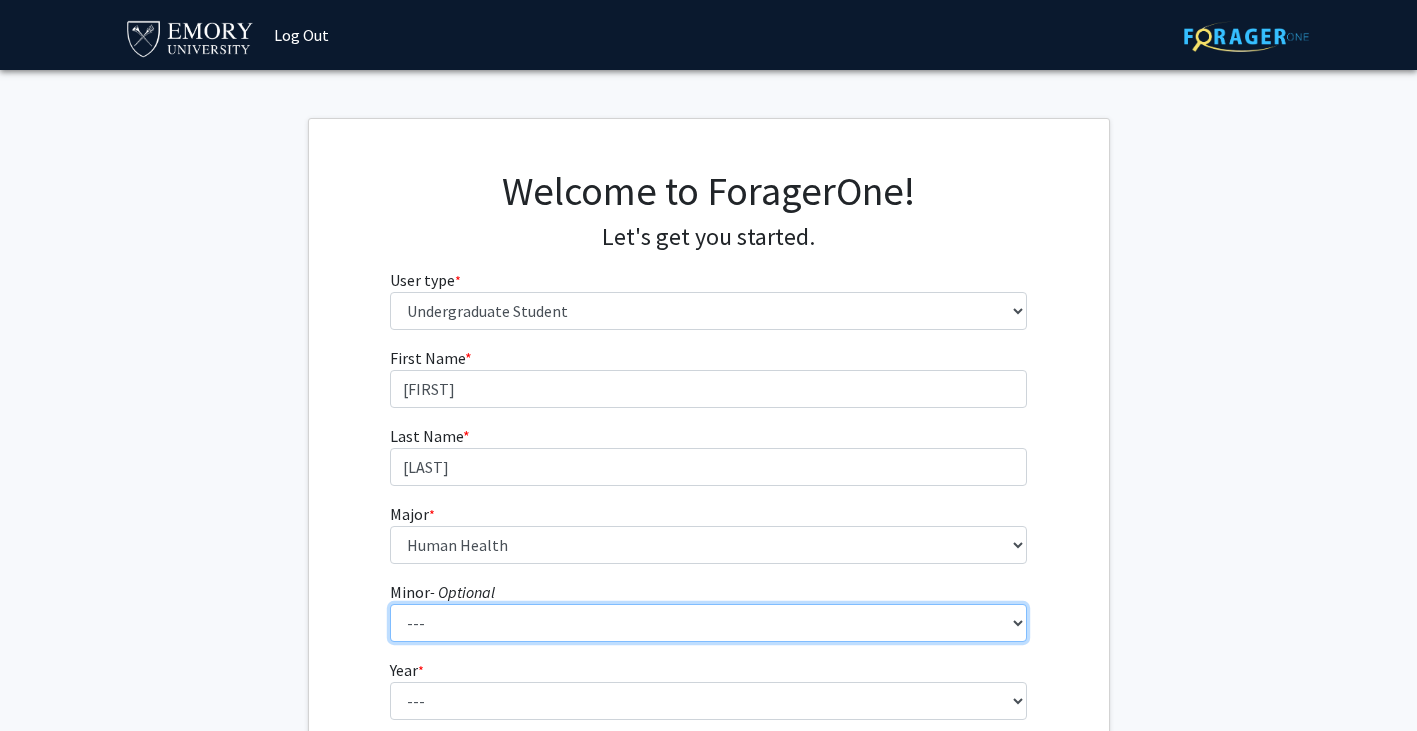 click on "---  African American Studies   African Studies   American Studies   Ancient Mediterranean Studies   Anthropology   Applied Mathematics   Arabic   Architectural Studies   Art History   Astronomy   Catholic Studies   Chinese   Classical Civilization   Community Building and Social Change   Comparative Literature   Computer Informatics   Computer Science   Dance and Movement Studies   Economics   English   Environmental Sciences   Ethics   Film and Media   French   German Studies   Global Development Studies   Global Health, Culture and Society   Greek   Hebrew   Hindi   History   Italian Studies   Japanese   Jewish Studies   Korean   Latin   Latin American and Caribbean Studies   Linguistics   Lusophone Studies   Mathematics   Mediterranean Archaeology   Music   Neuroethics   Nutrition Science   Persian Language and Literature   Philosophy   Physics   Political Science   Predictive Health   Religion   Rhetoric, Writing, Information Design   Russian and East European Studies   Science, Culture, and Society" at bounding box center (708, 623) 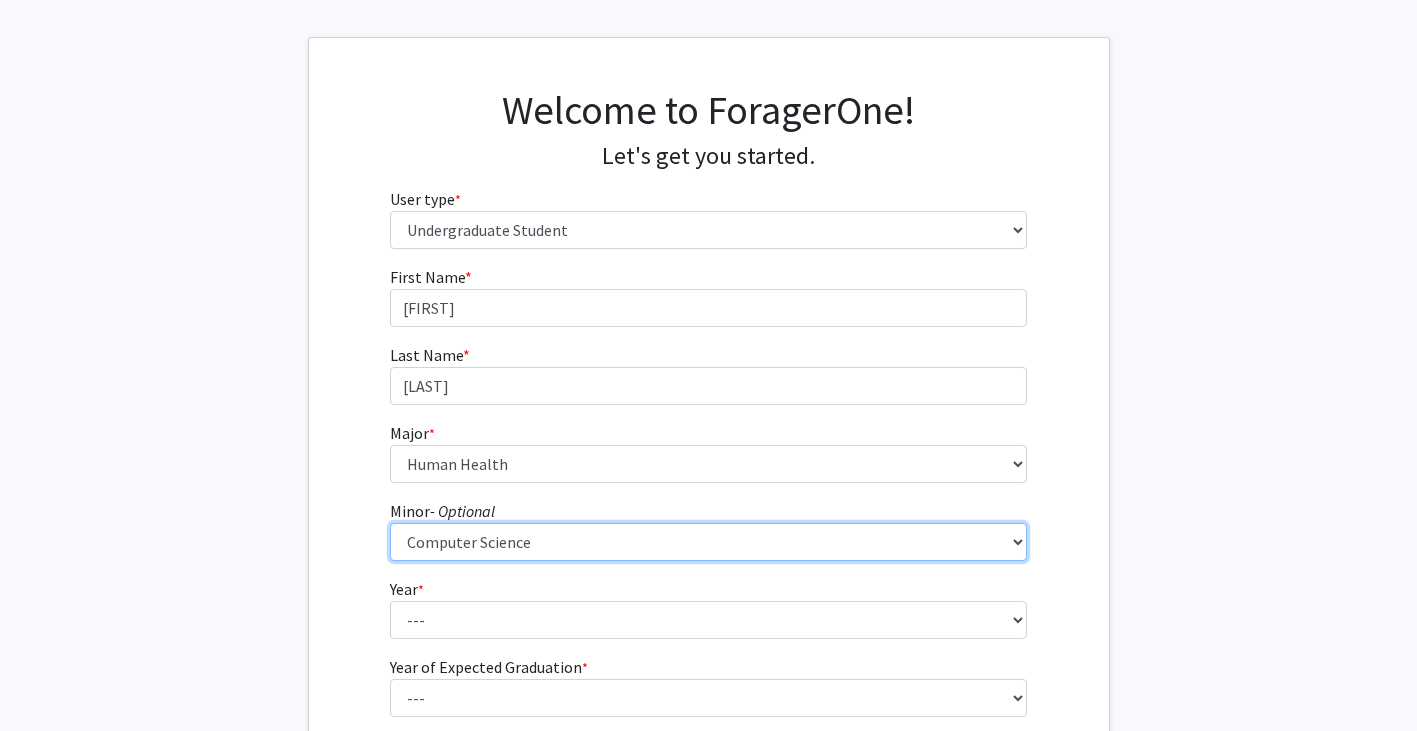 scroll, scrollTop: 129, scrollLeft: 0, axis: vertical 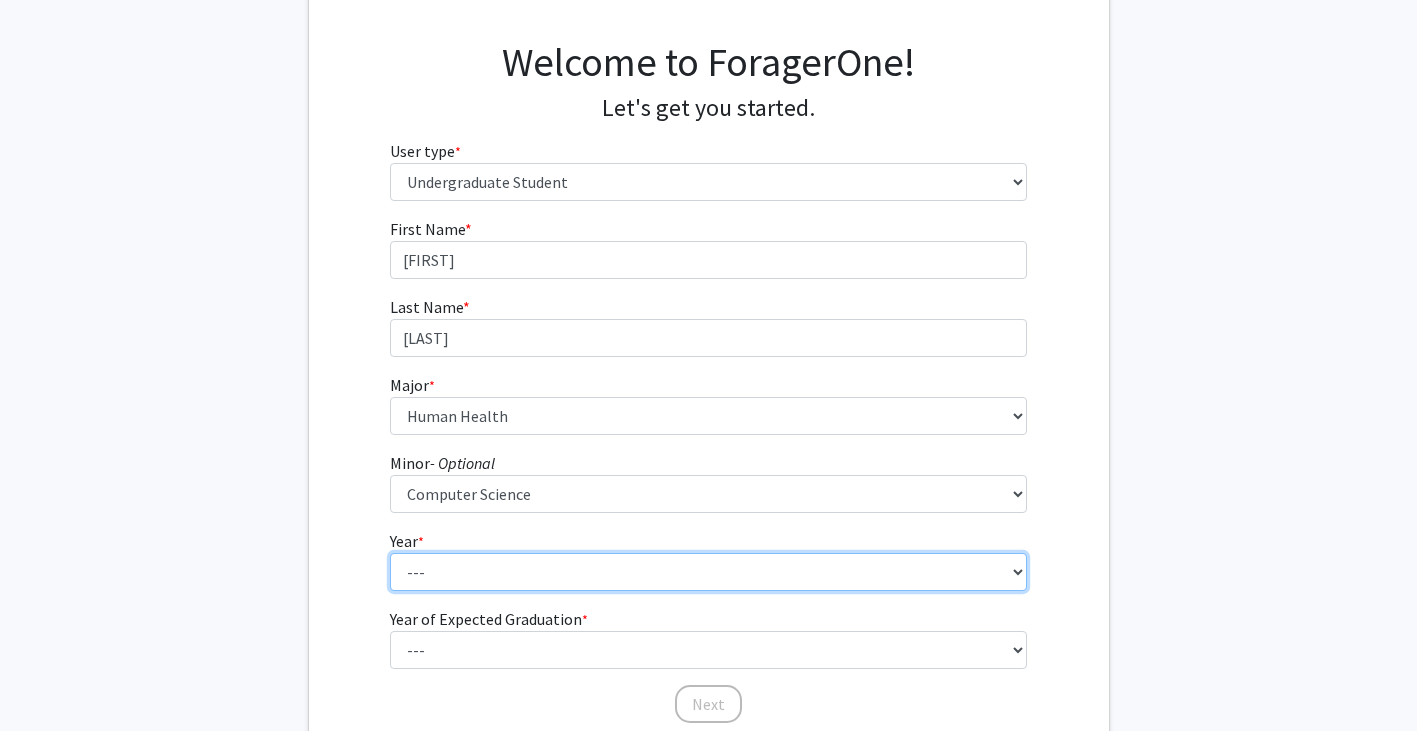 click on "---  First-year   Sophomore   Junior   Senior   Postbaccalaureate Certificate" at bounding box center [708, 572] 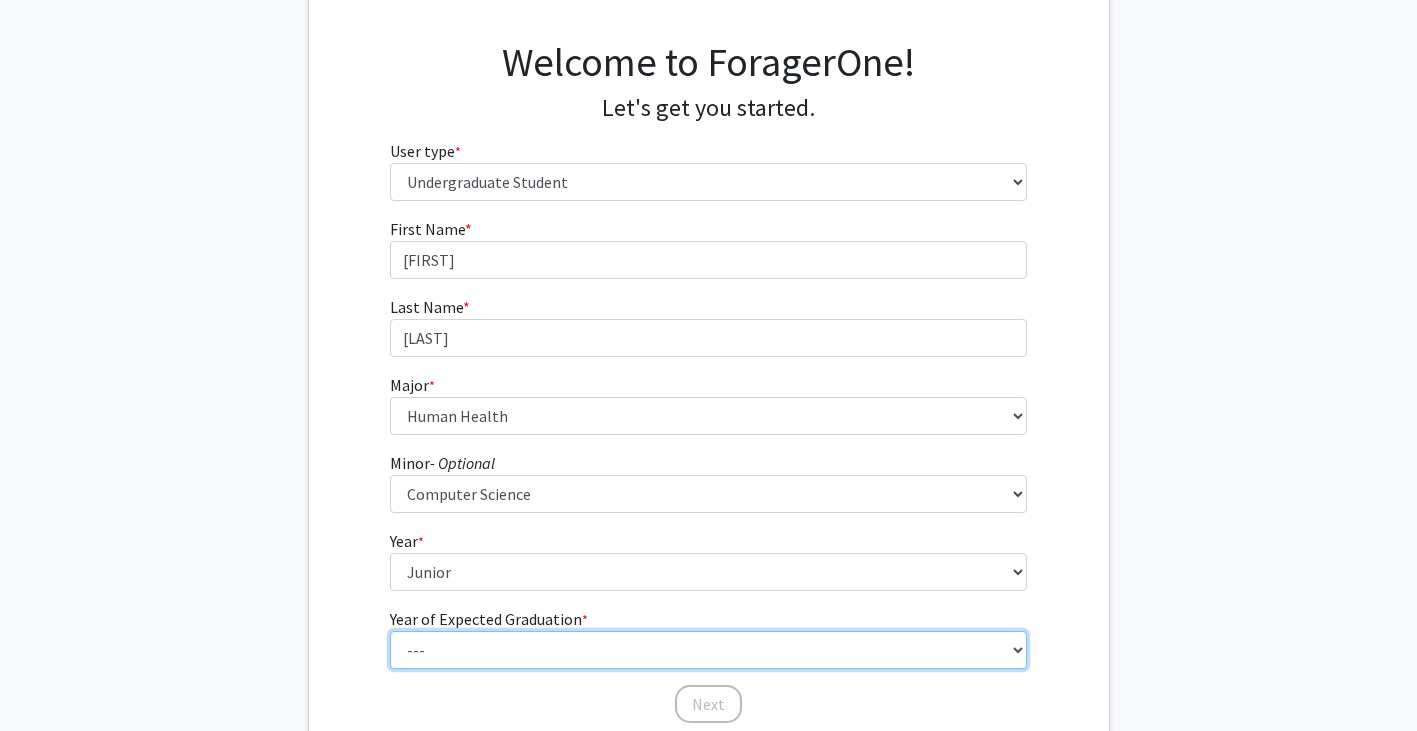 click on "---  2025   2026   2027   2028   2029   2030   2031   2032   2033   2034" at bounding box center [708, 650] 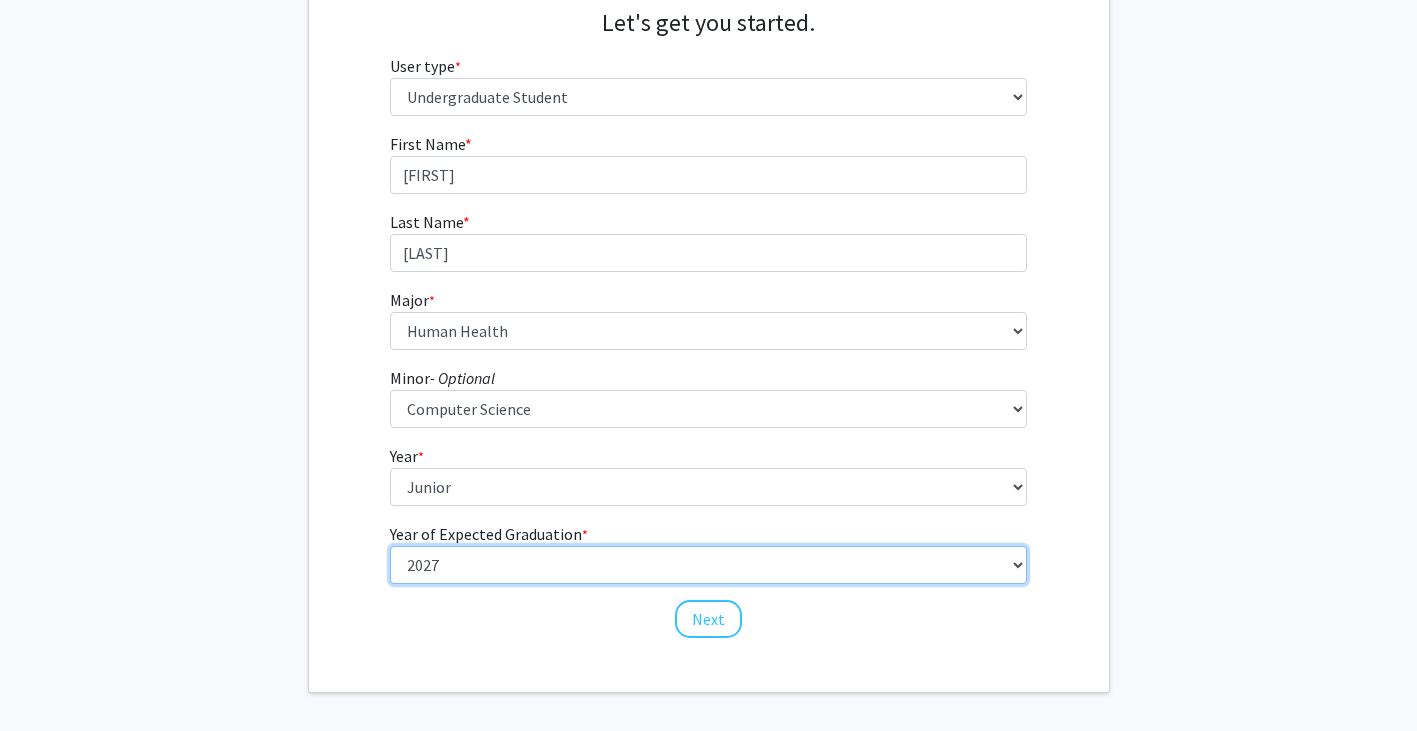 scroll, scrollTop: 238, scrollLeft: 0, axis: vertical 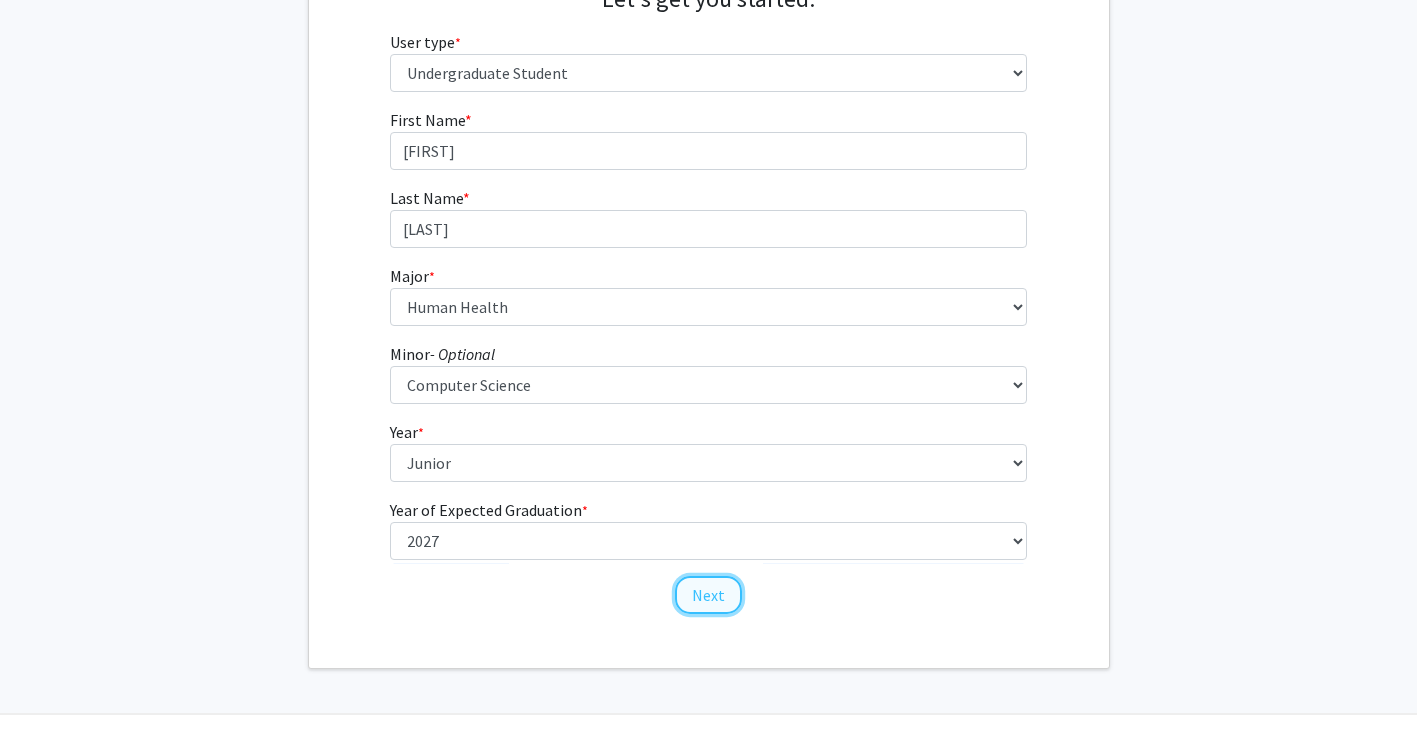 click on "Next" 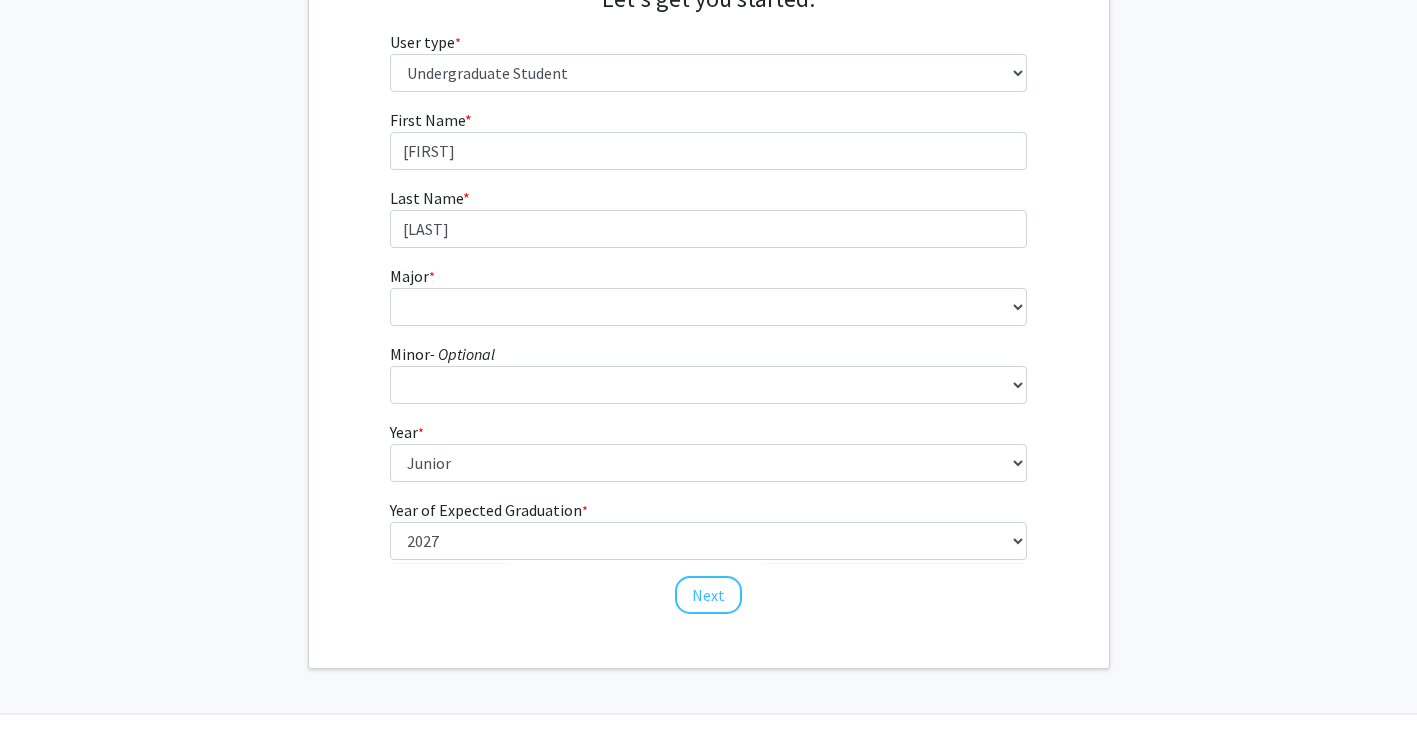 scroll, scrollTop: 0, scrollLeft: 0, axis: both 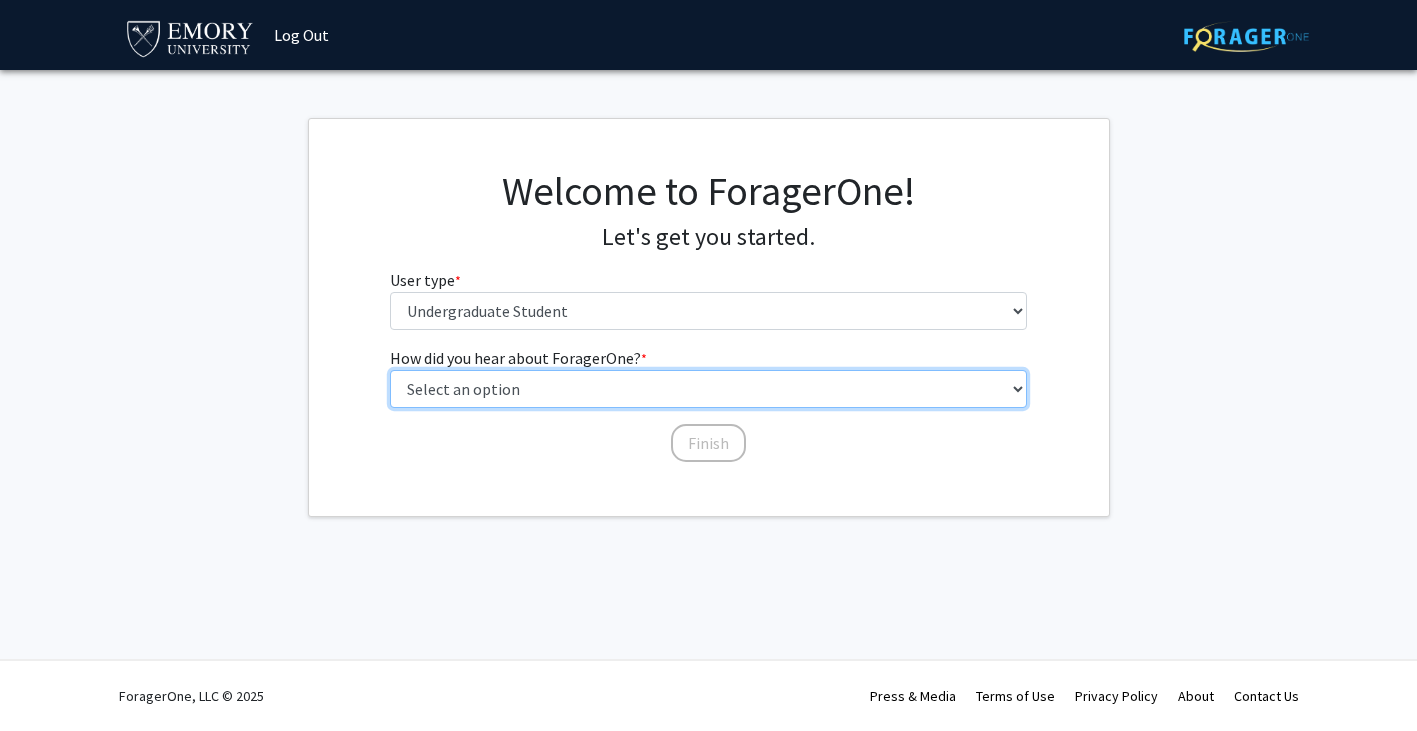 click on "Select an option  Peer/student recommendation   Faculty/staff recommendation   University website   University email or newsletter   Other" at bounding box center [708, 389] 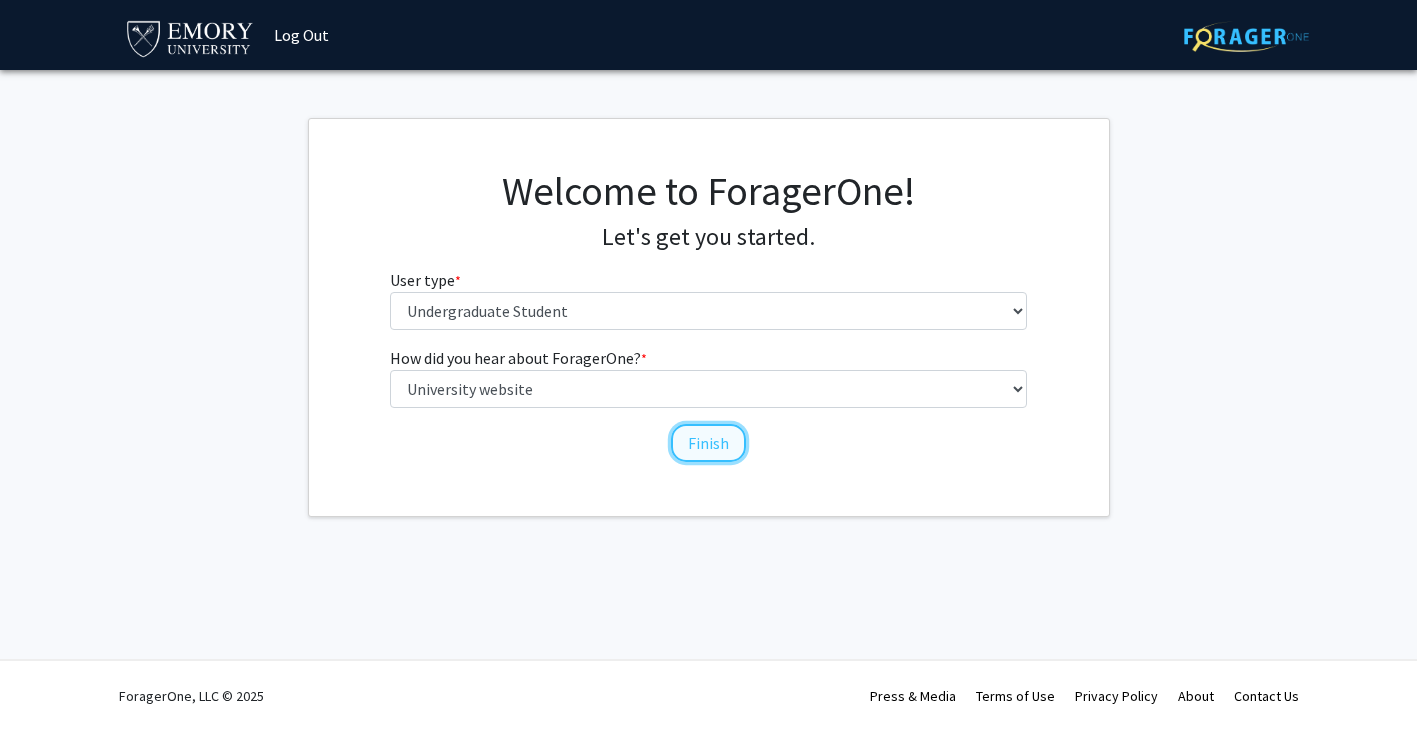 click on "Finish" 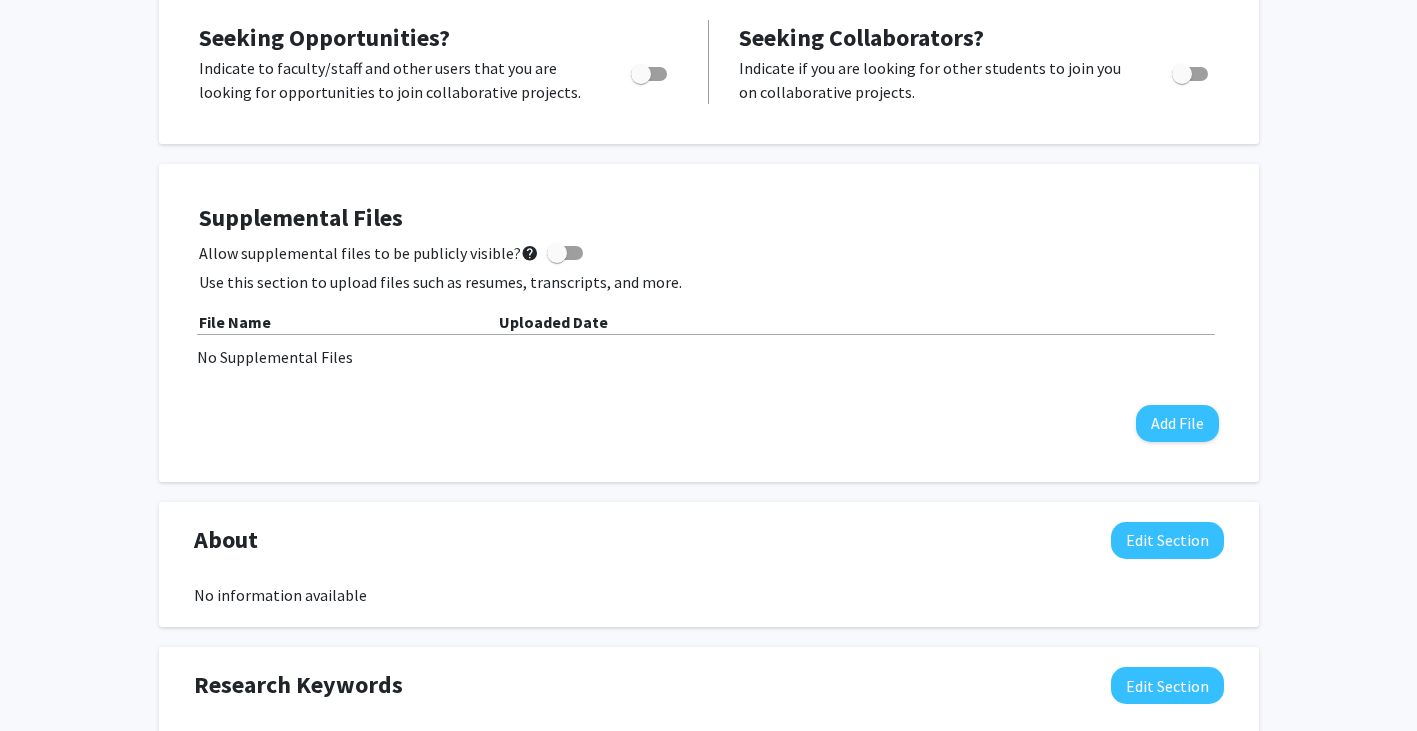 scroll, scrollTop: 0, scrollLeft: 0, axis: both 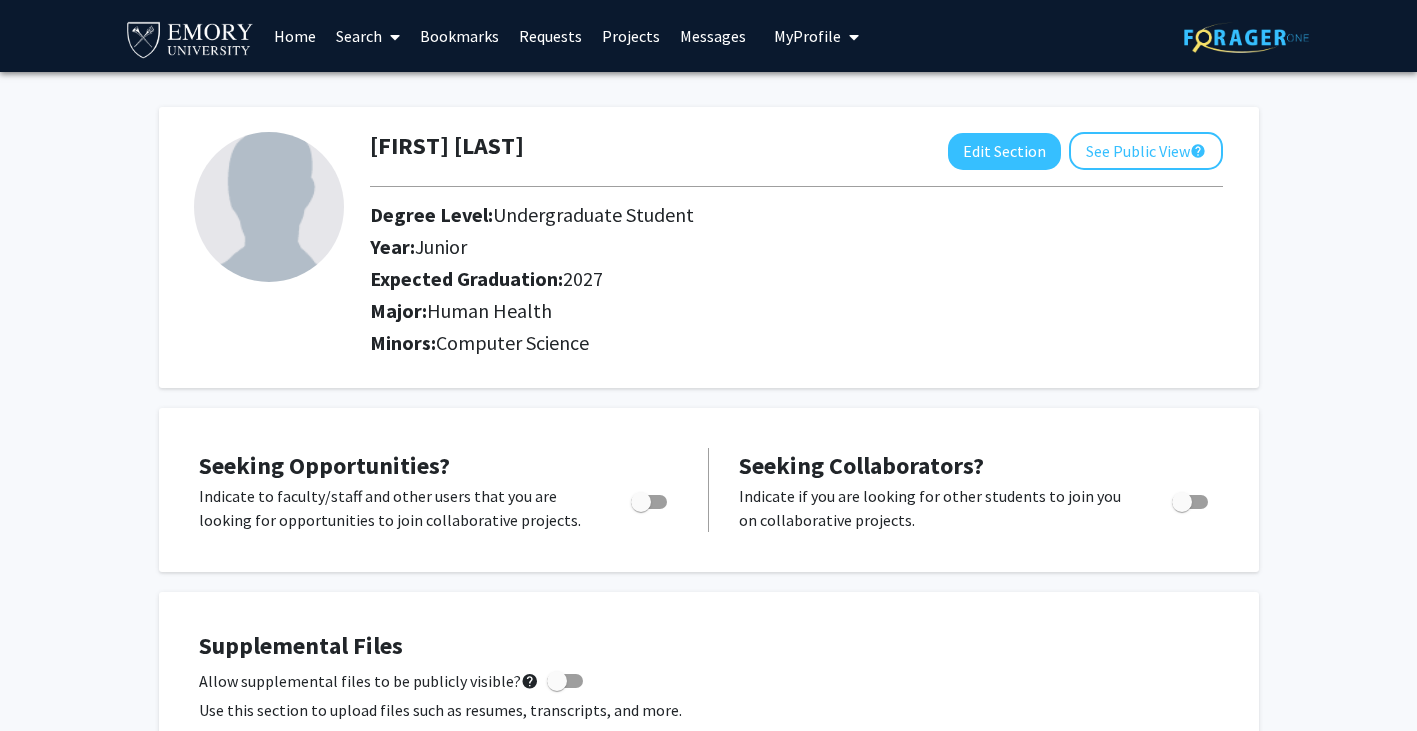 click on "Home" at bounding box center [295, 36] 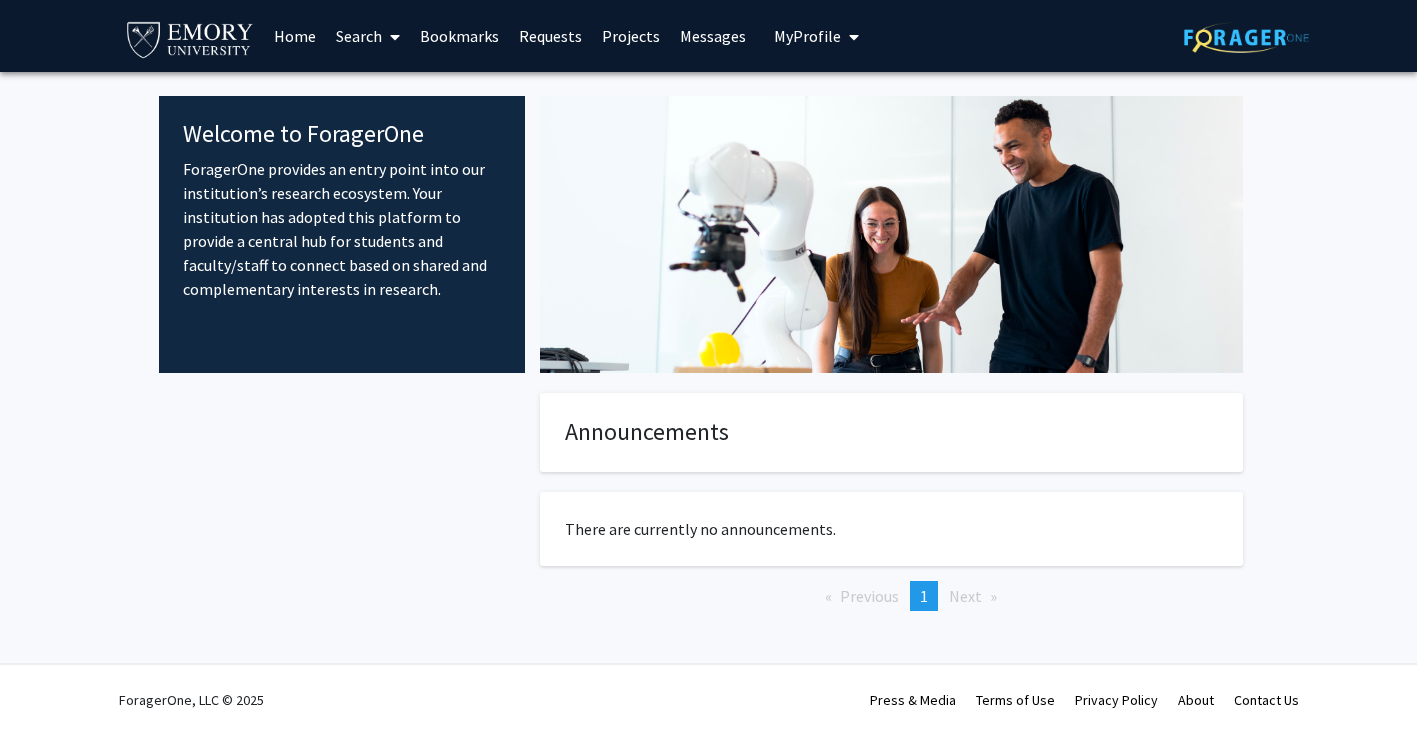 click on "Search" at bounding box center [368, 36] 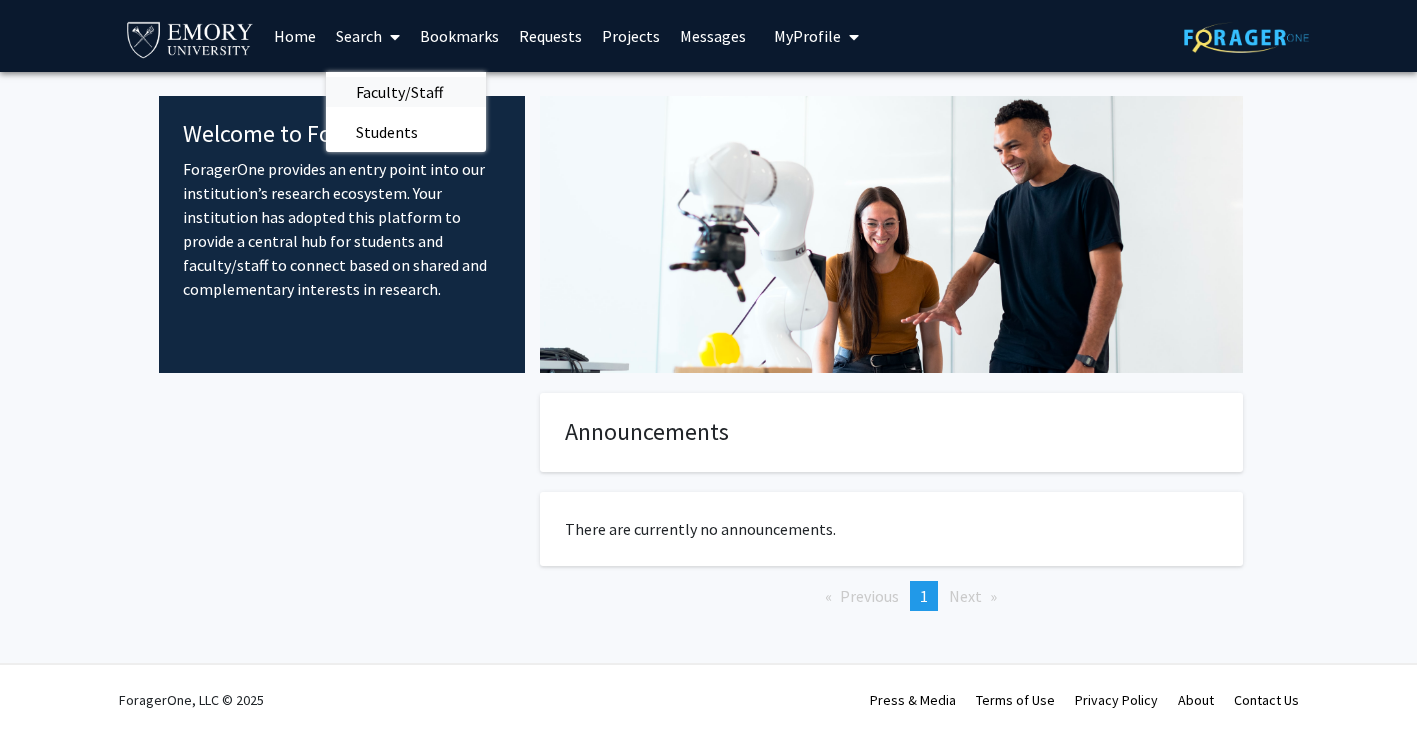 click on "Faculty/Staff" at bounding box center (399, 92) 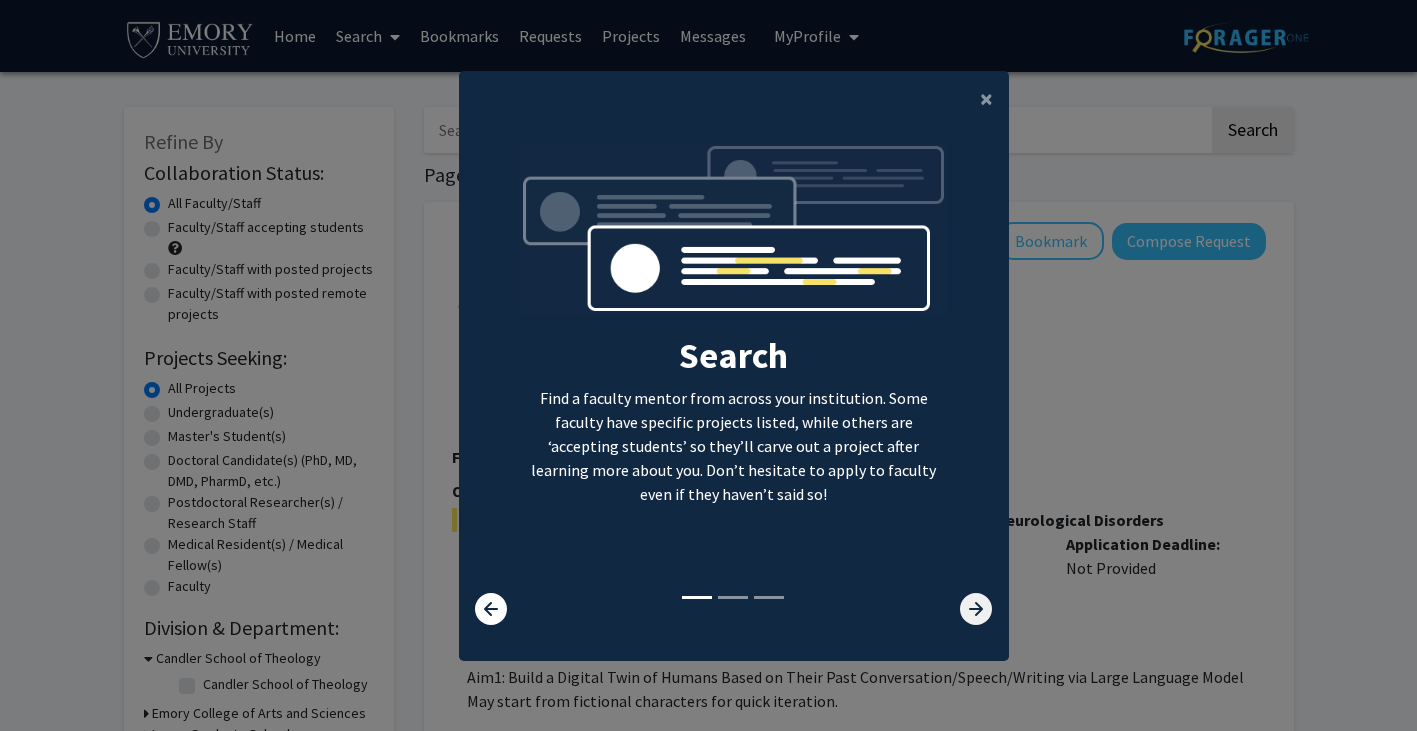 click 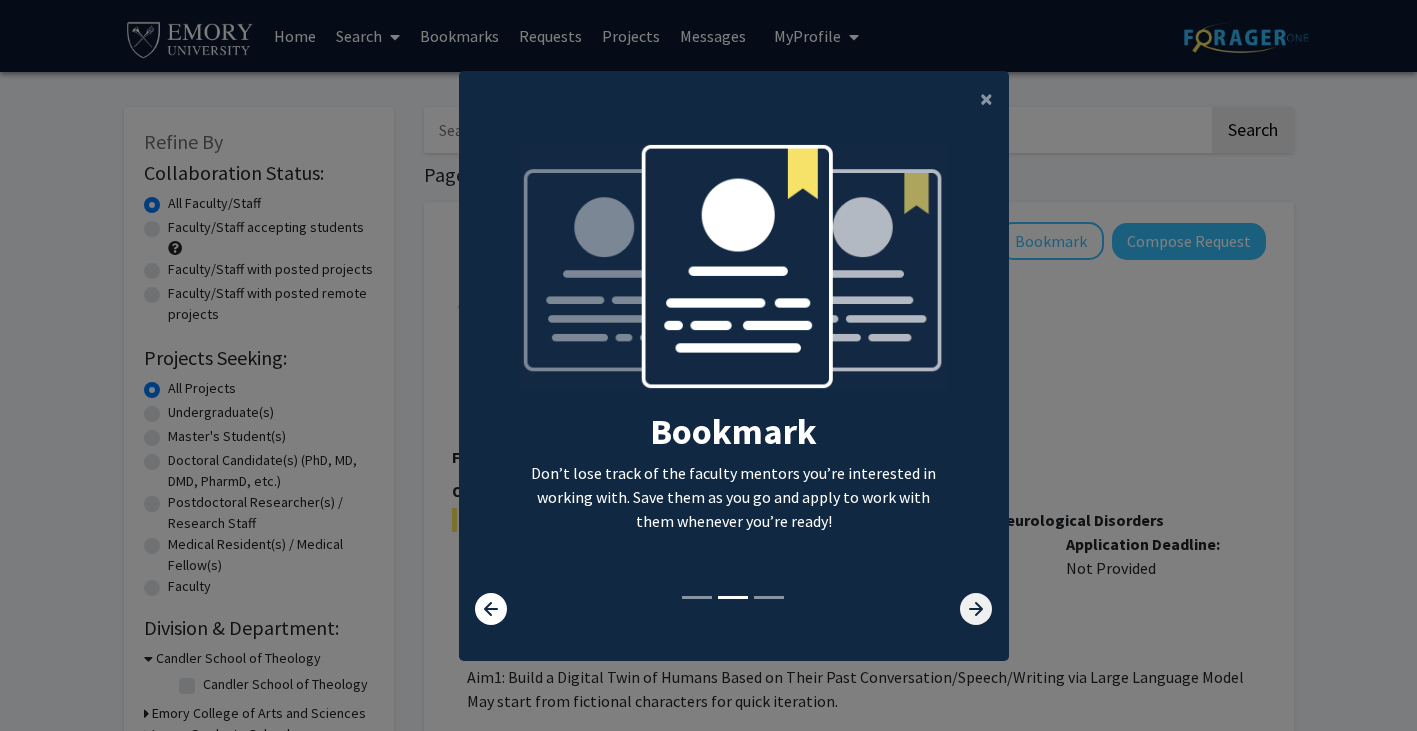 click 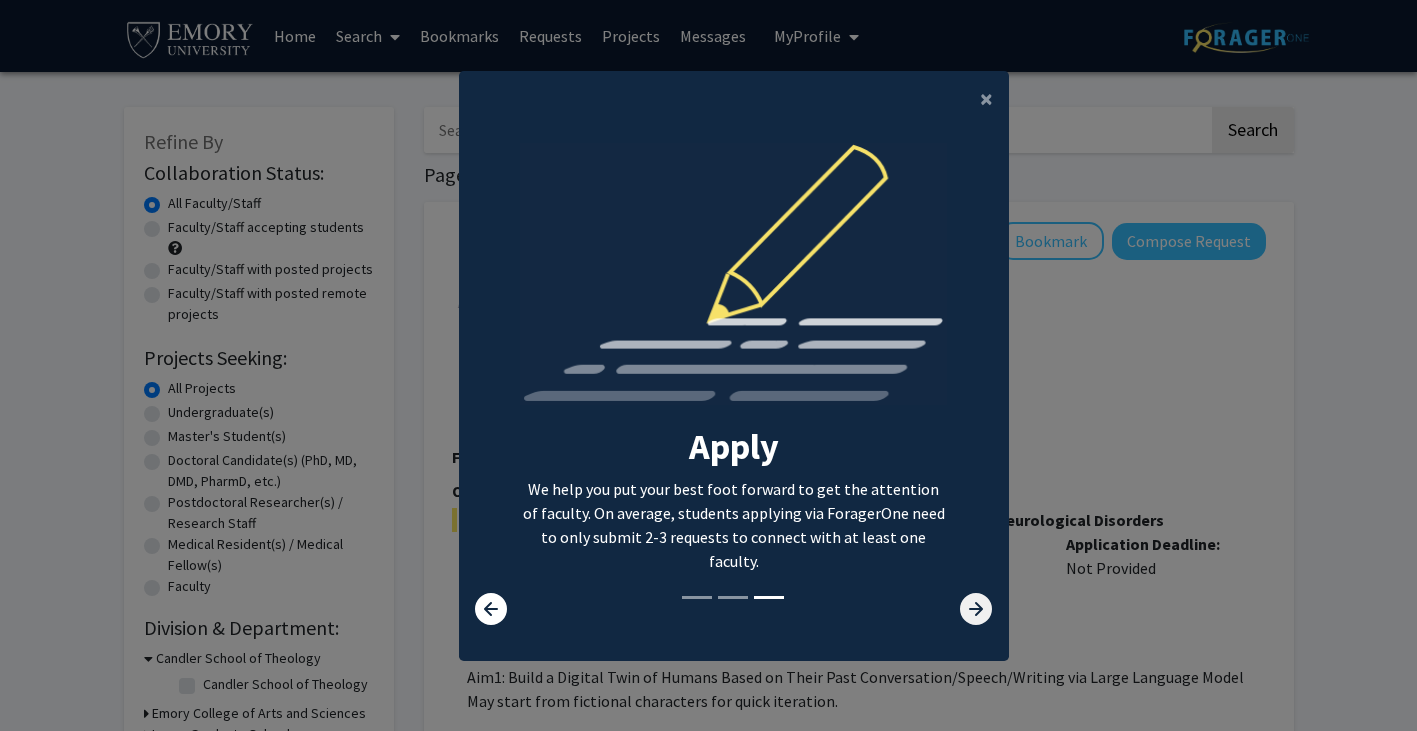 click 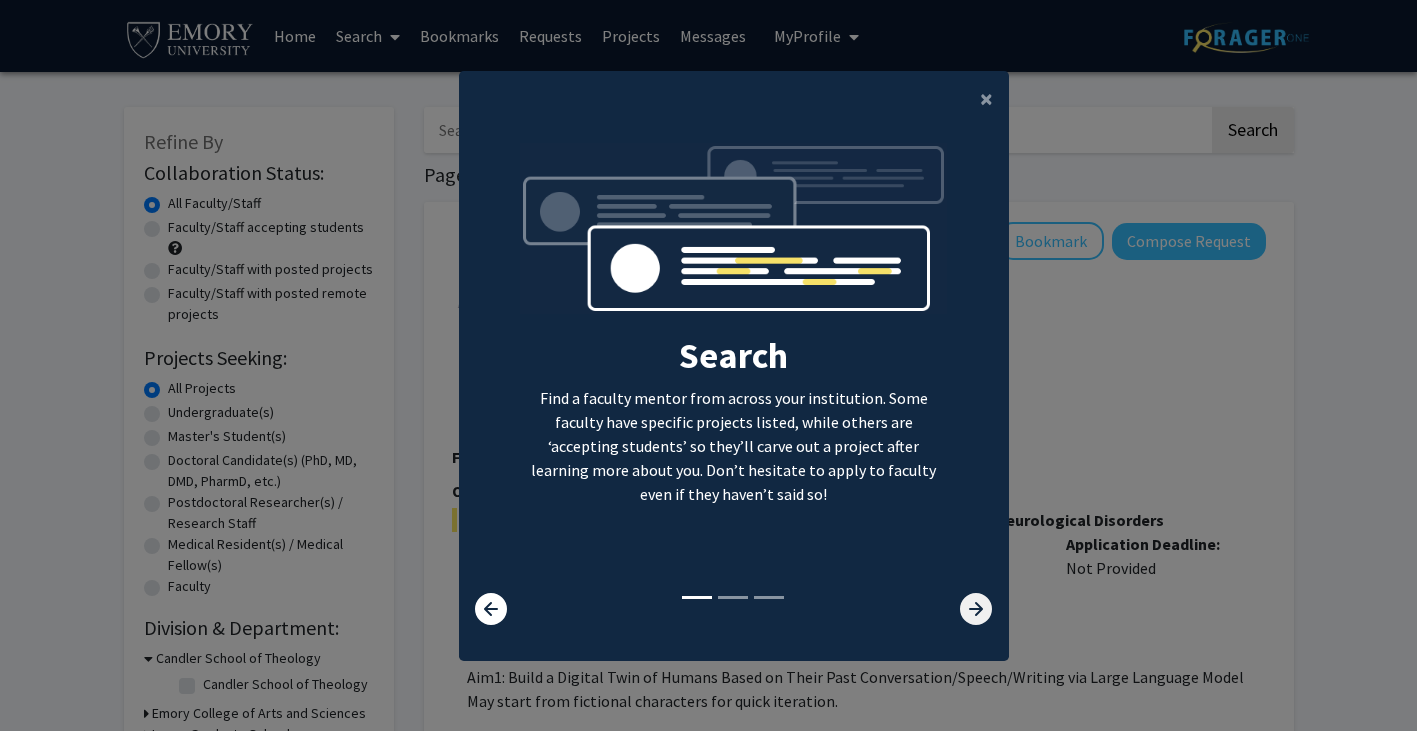 click 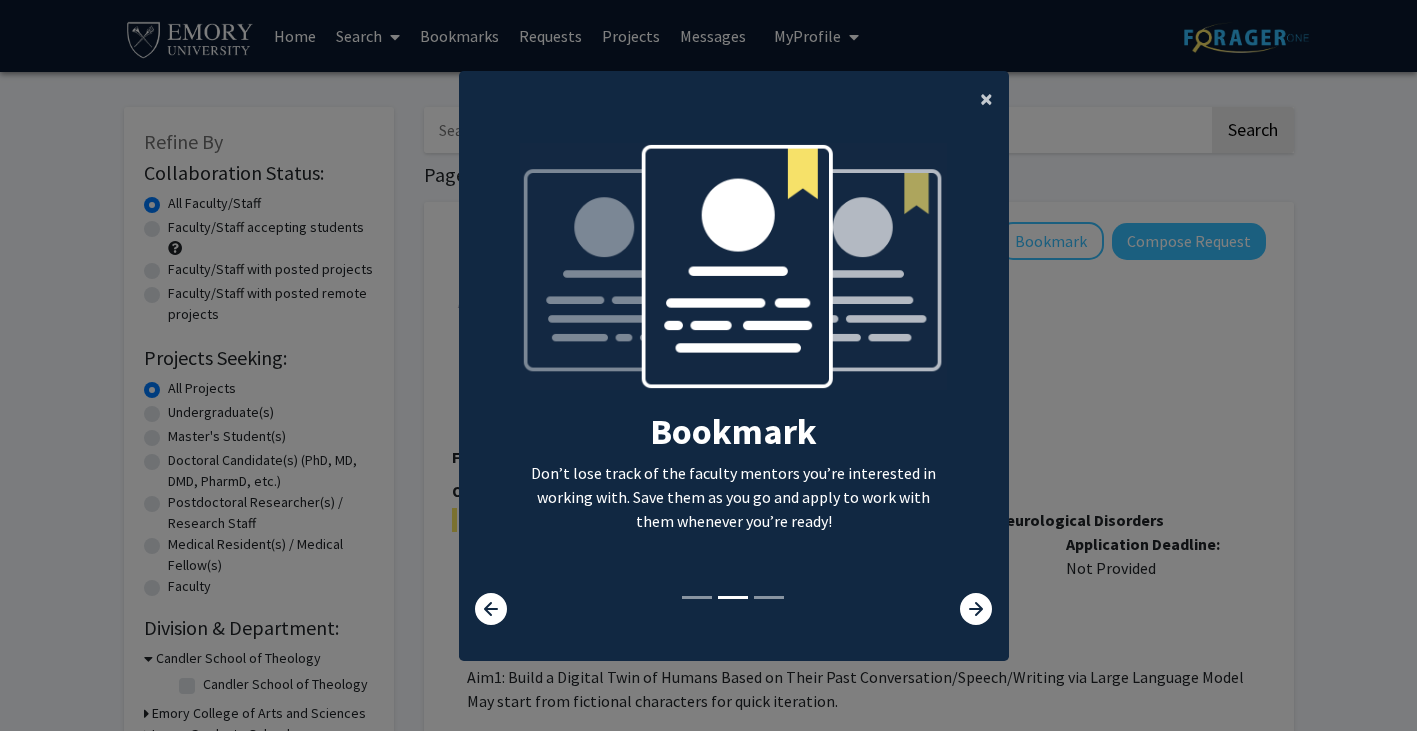 click on "×" 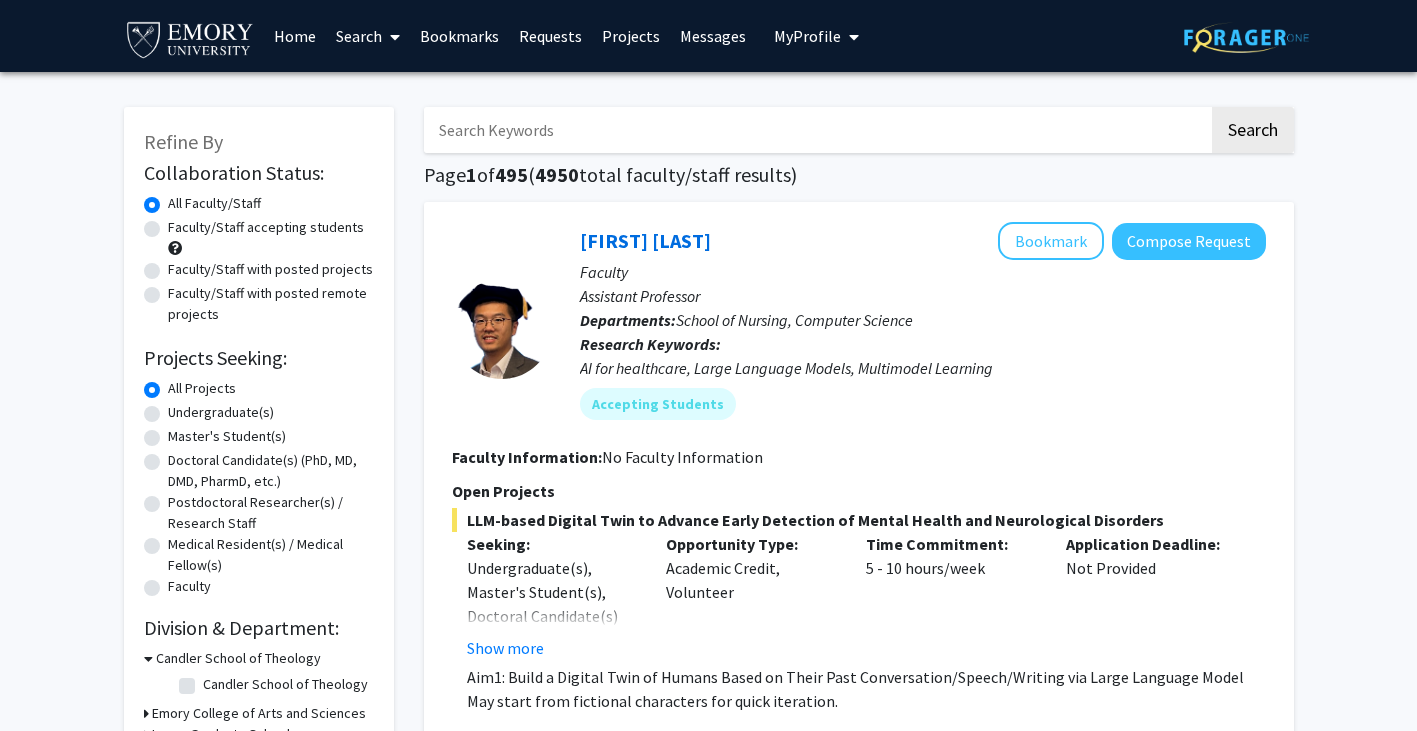 click on "Undergraduate(s)" 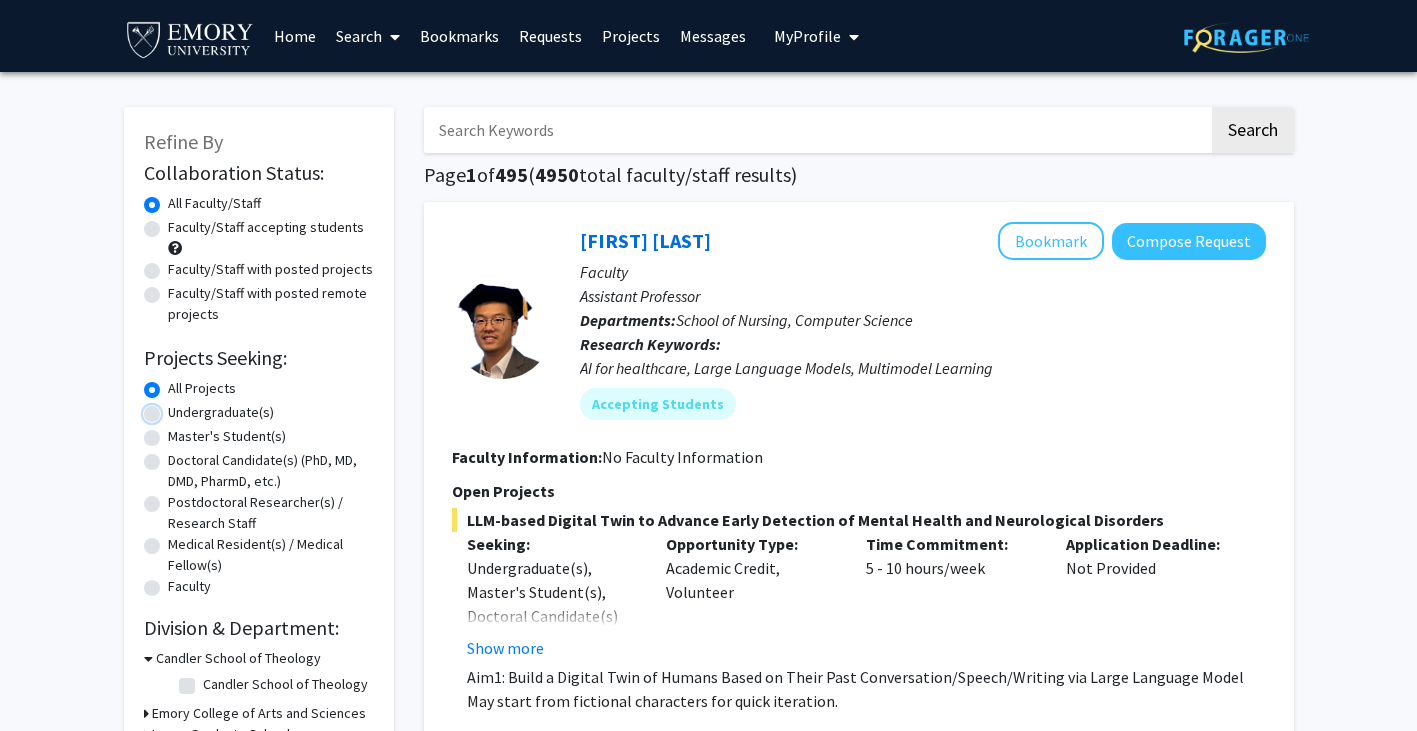 click on "Undergraduate(s)" at bounding box center (174, 408) 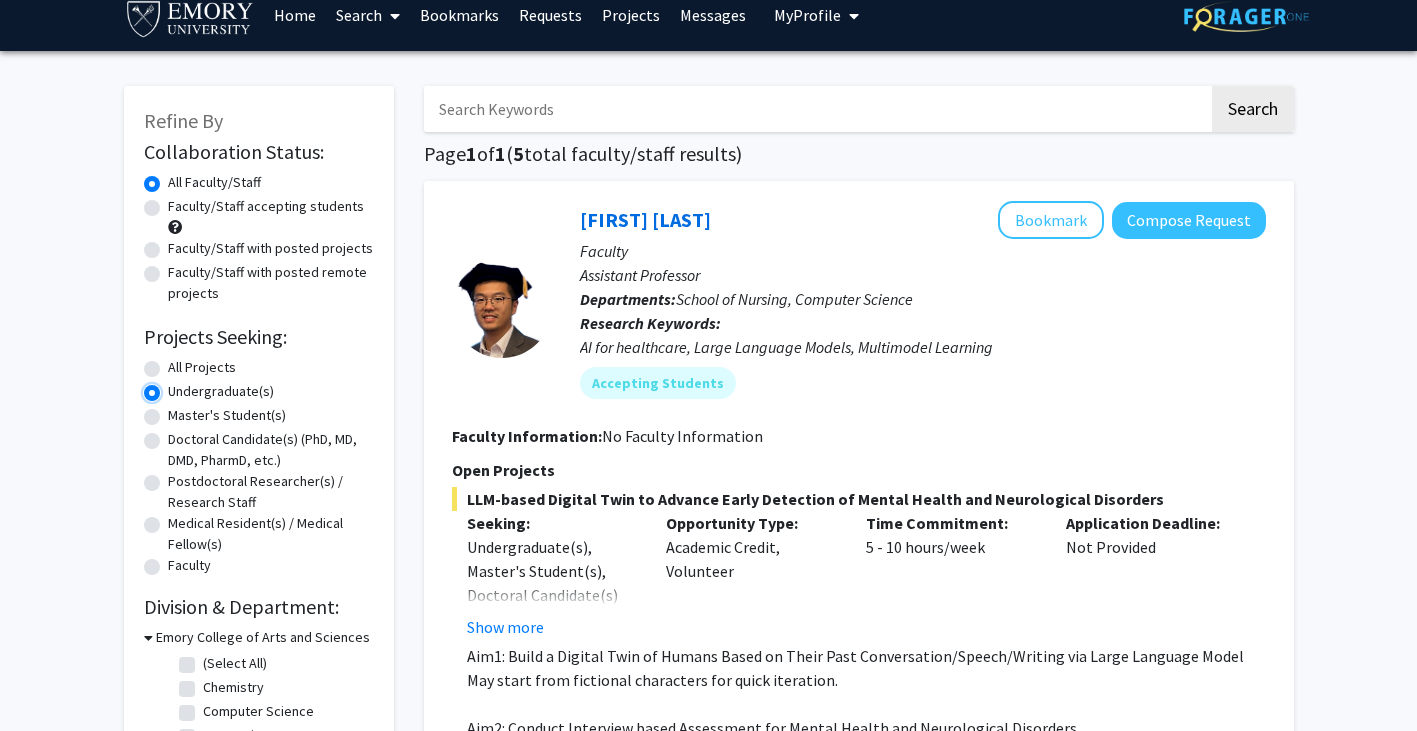 scroll, scrollTop: 22, scrollLeft: 0, axis: vertical 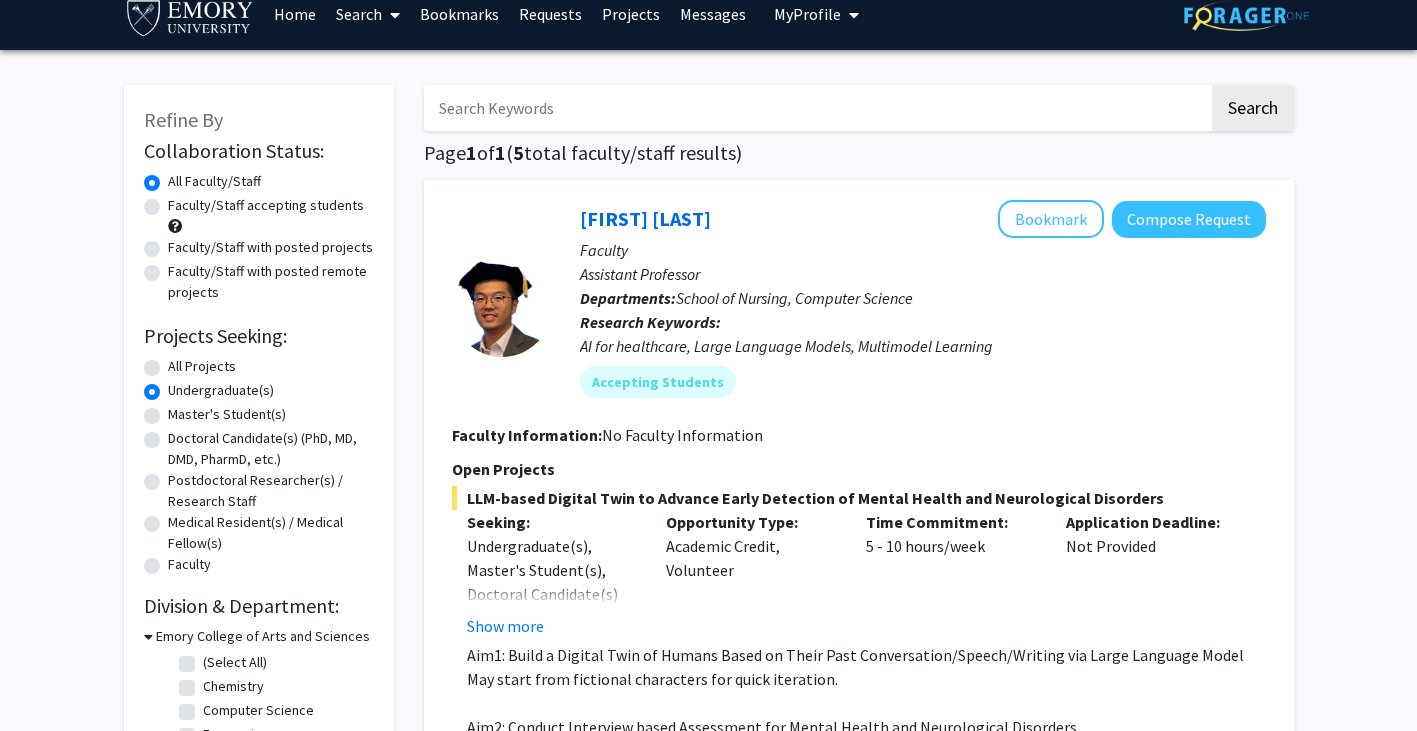 click on "Faculty/Staff accepting students" 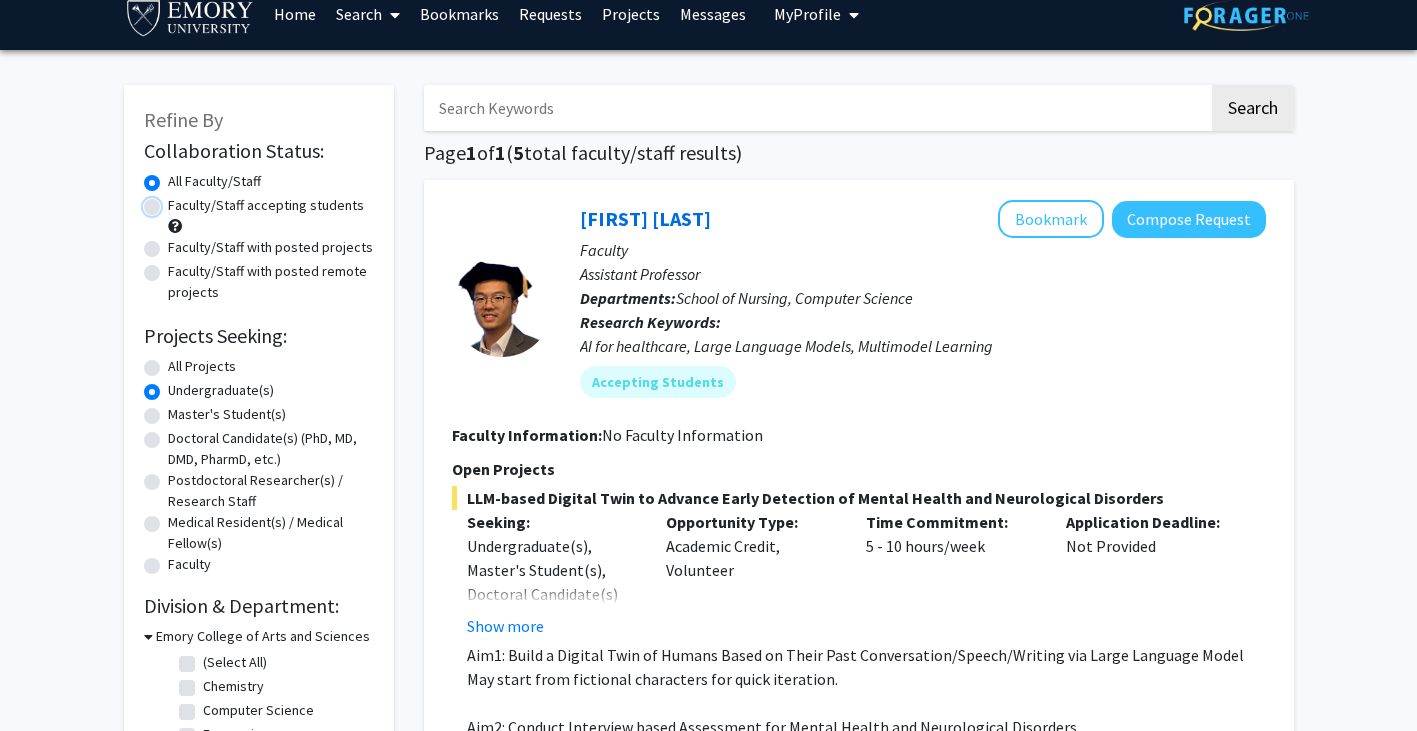 radio on "true" 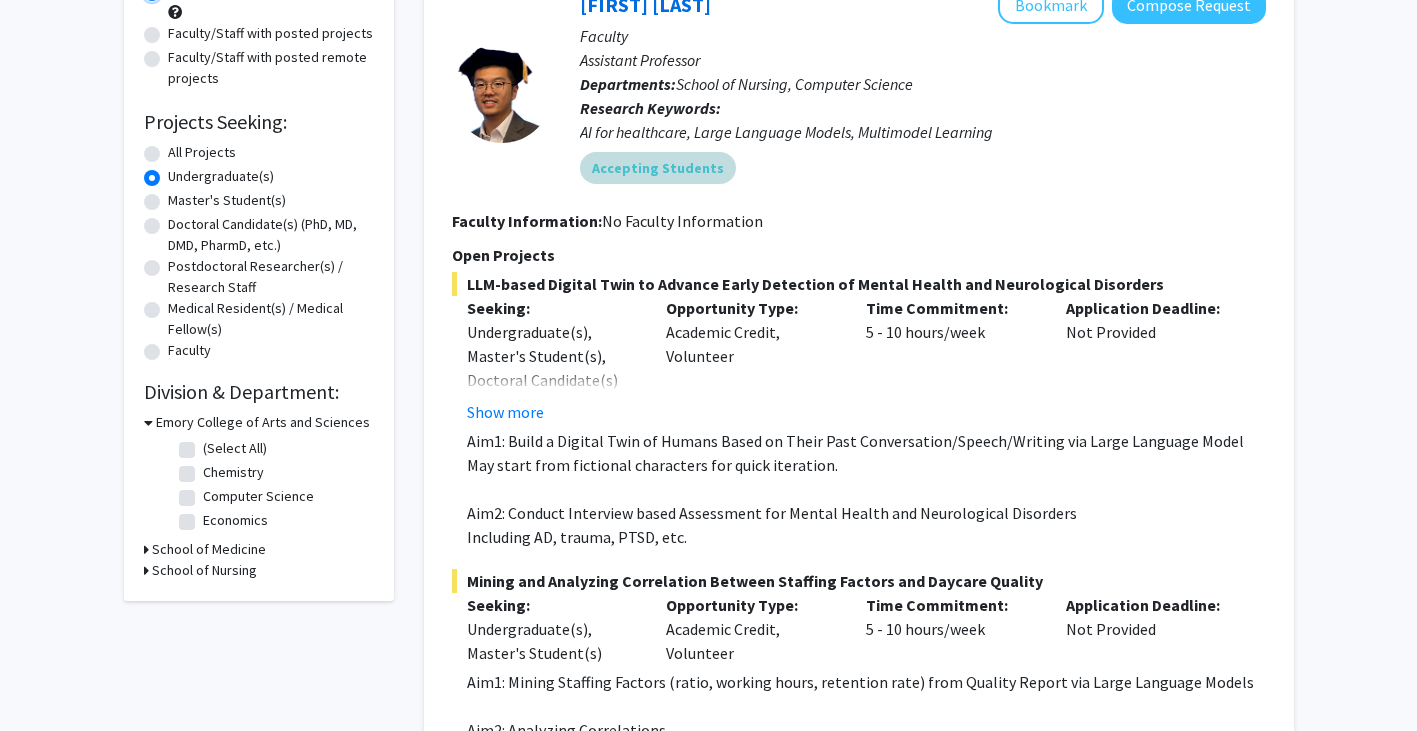 scroll, scrollTop: 245, scrollLeft: 0, axis: vertical 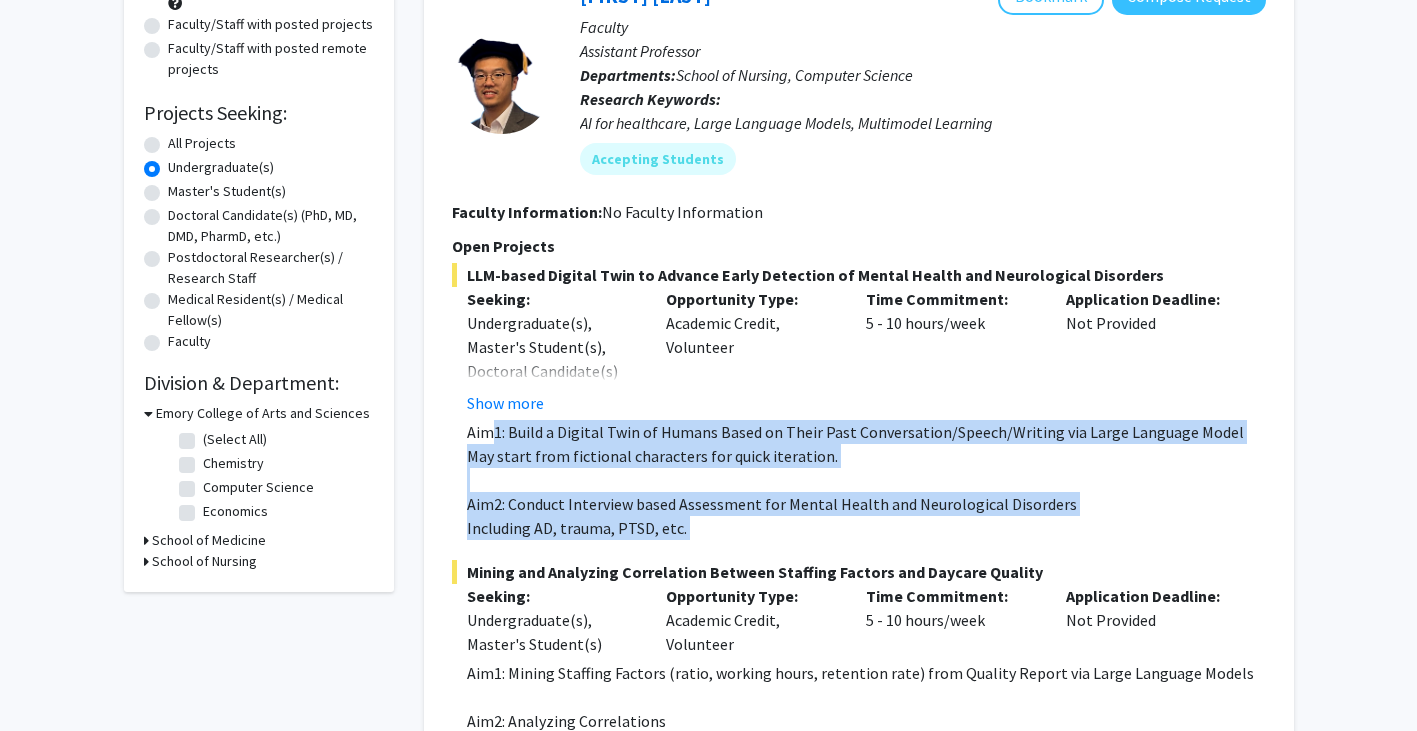 drag, startPoint x: 490, startPoint y: 435, endPoint x: 765, endPoint y: 541, distance: 294.7219 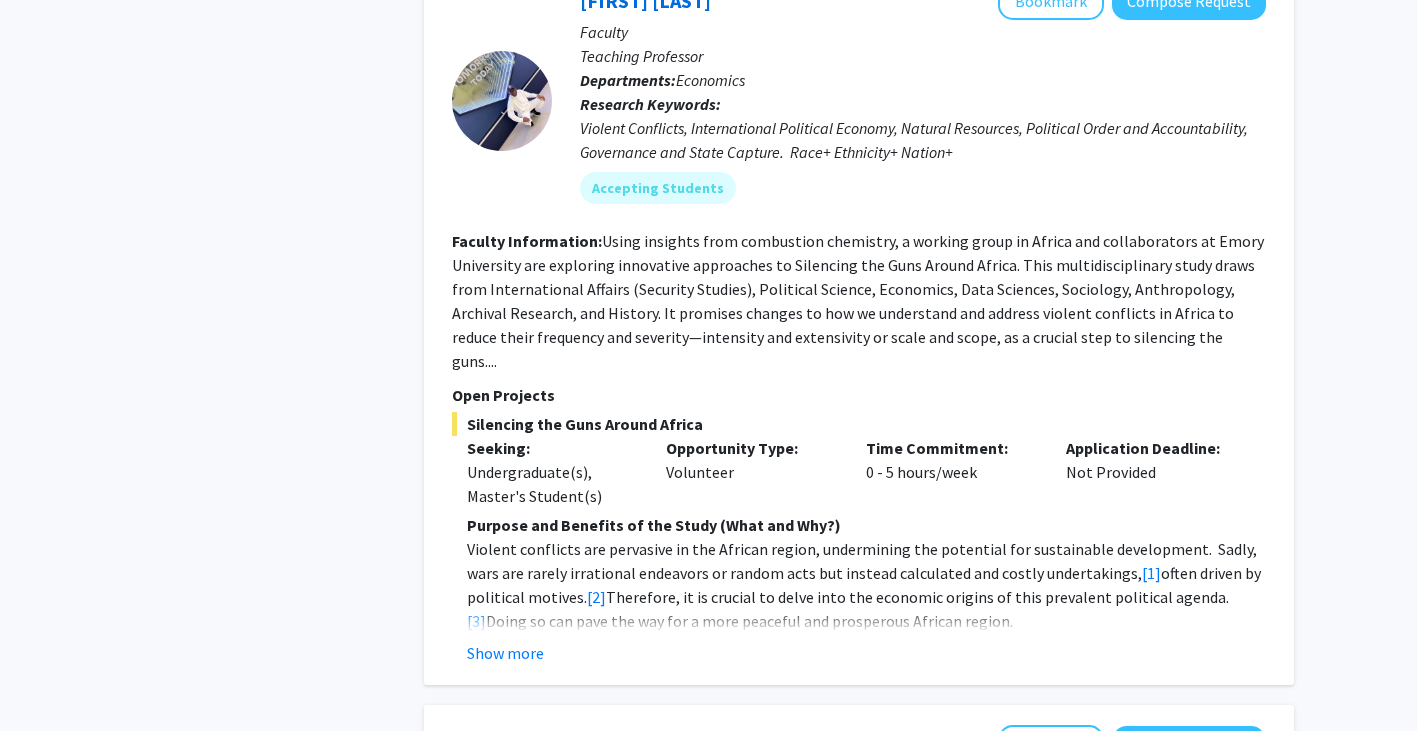 scroll, scrollTop: 901, scrollLeft: 0, axis: vertical 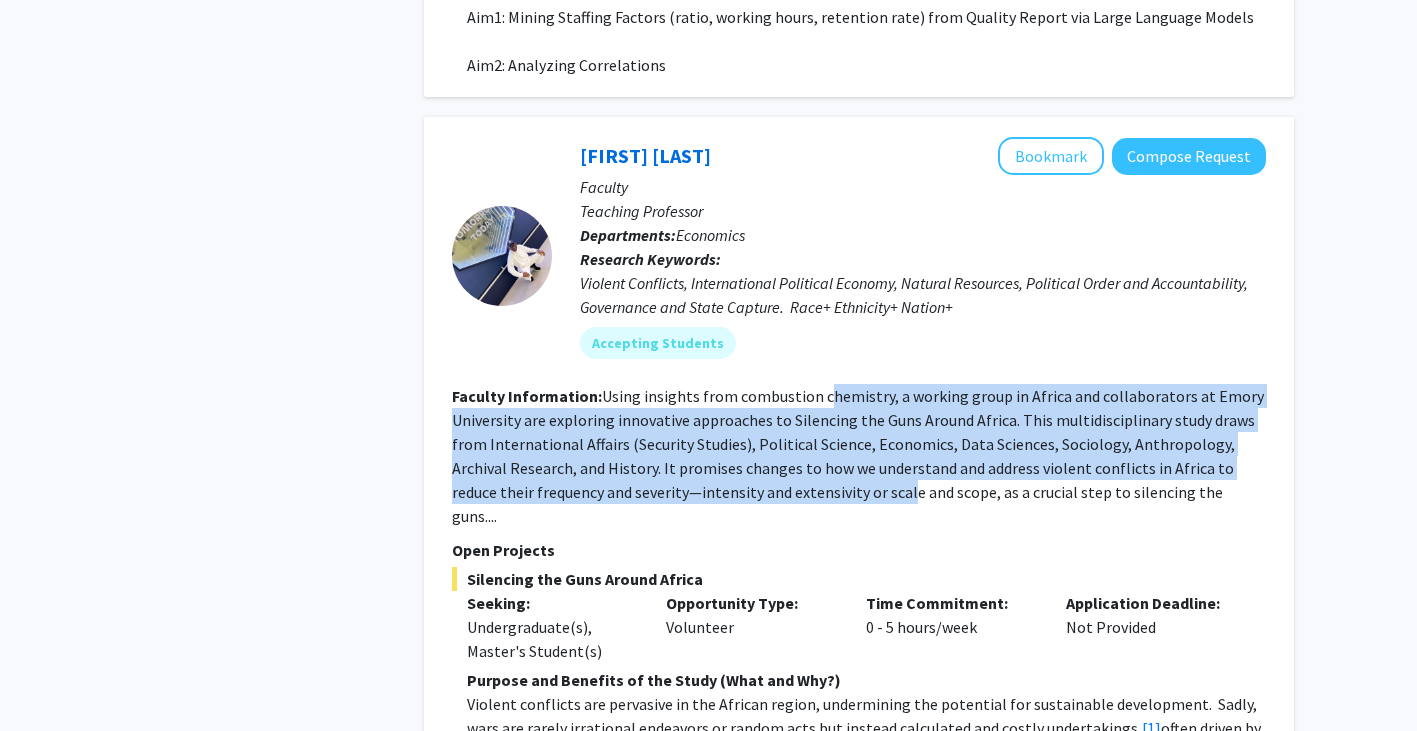 drag, startPoint x: 825, startPoint y: 406, endPoint x: 820, endPoint y: 500, distance: 94.13288 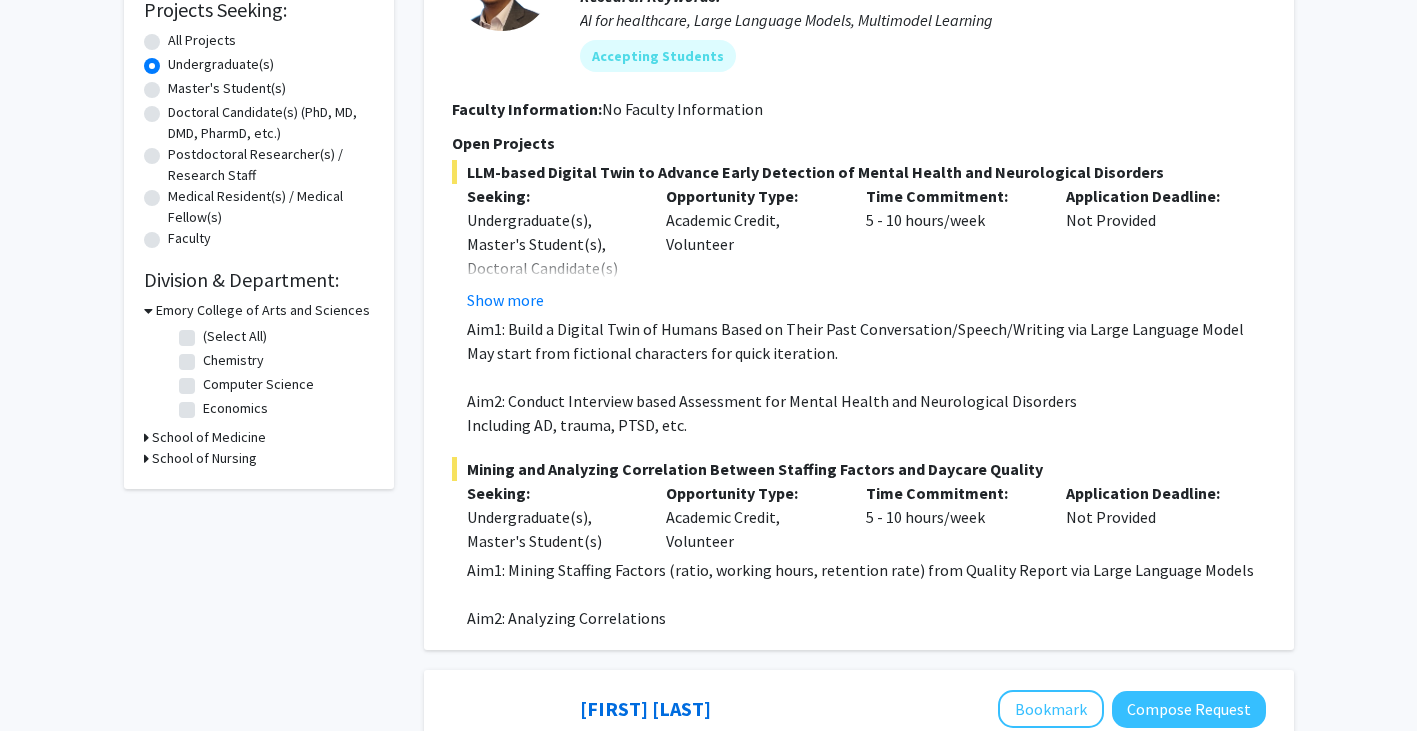 scroll, scrollTop: 188, scrollLeft: 0, axis: vertical 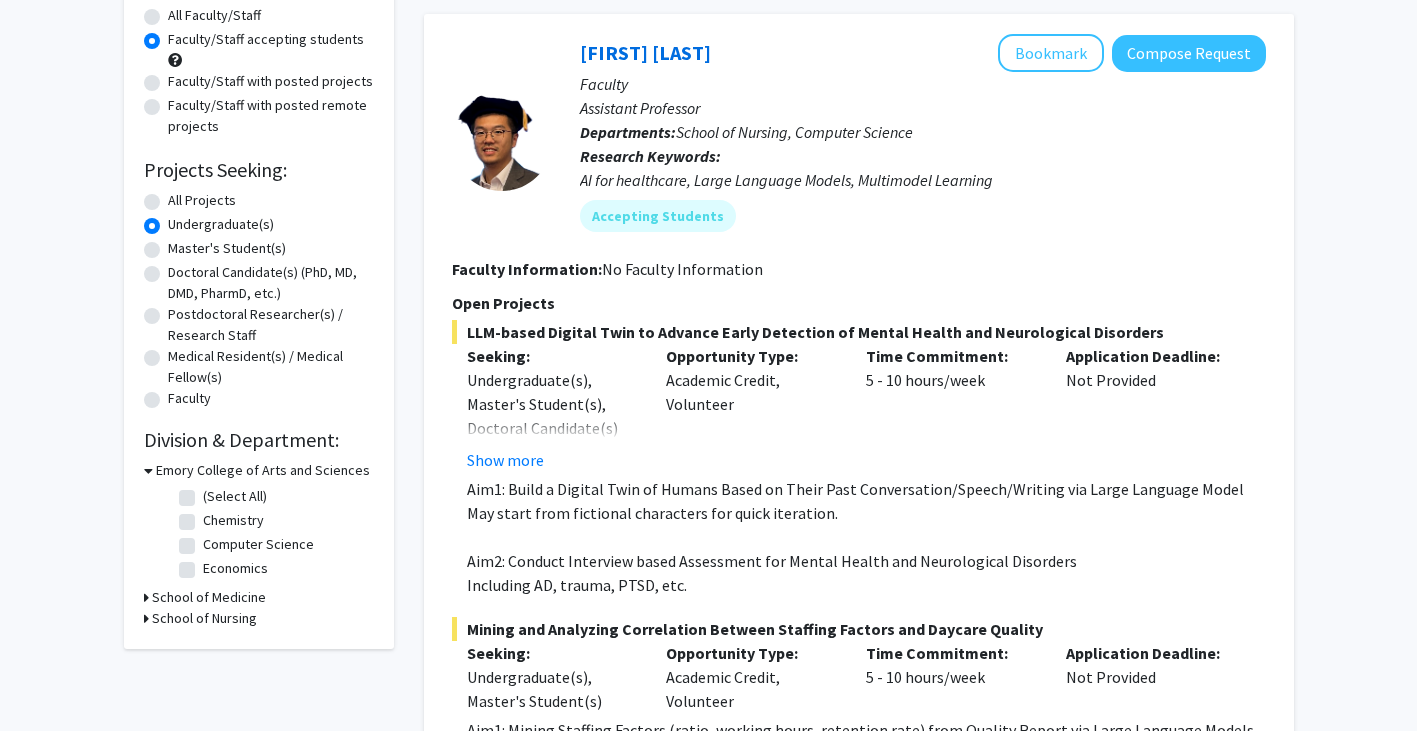 click on "Seeking: Undergraduate(s), Master's Student(s), Doctoral Candidate(s) (PhD, MD, DMD, PharmD, etc.) Show more" 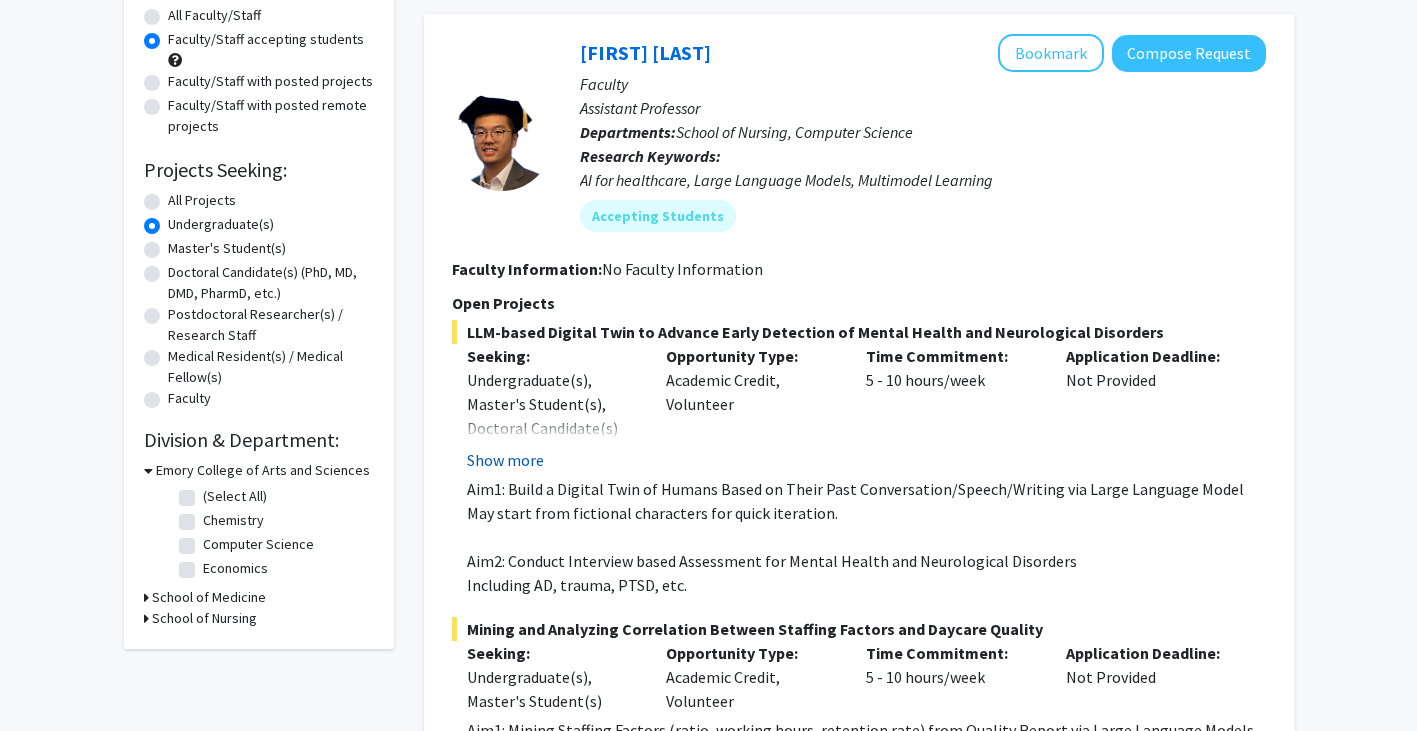 click on "Show more" 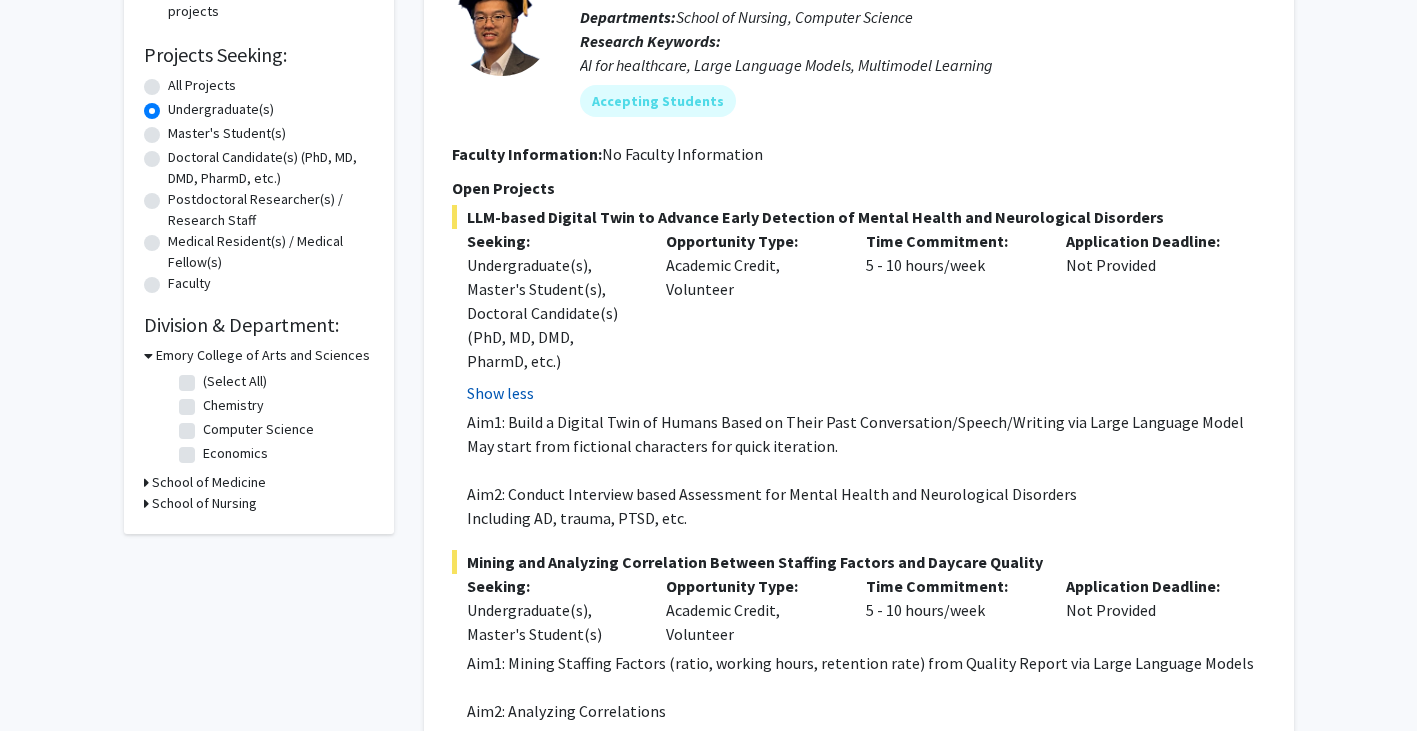 scroll, scrollTop: 435, scrollLeft: 0, axis: vertical 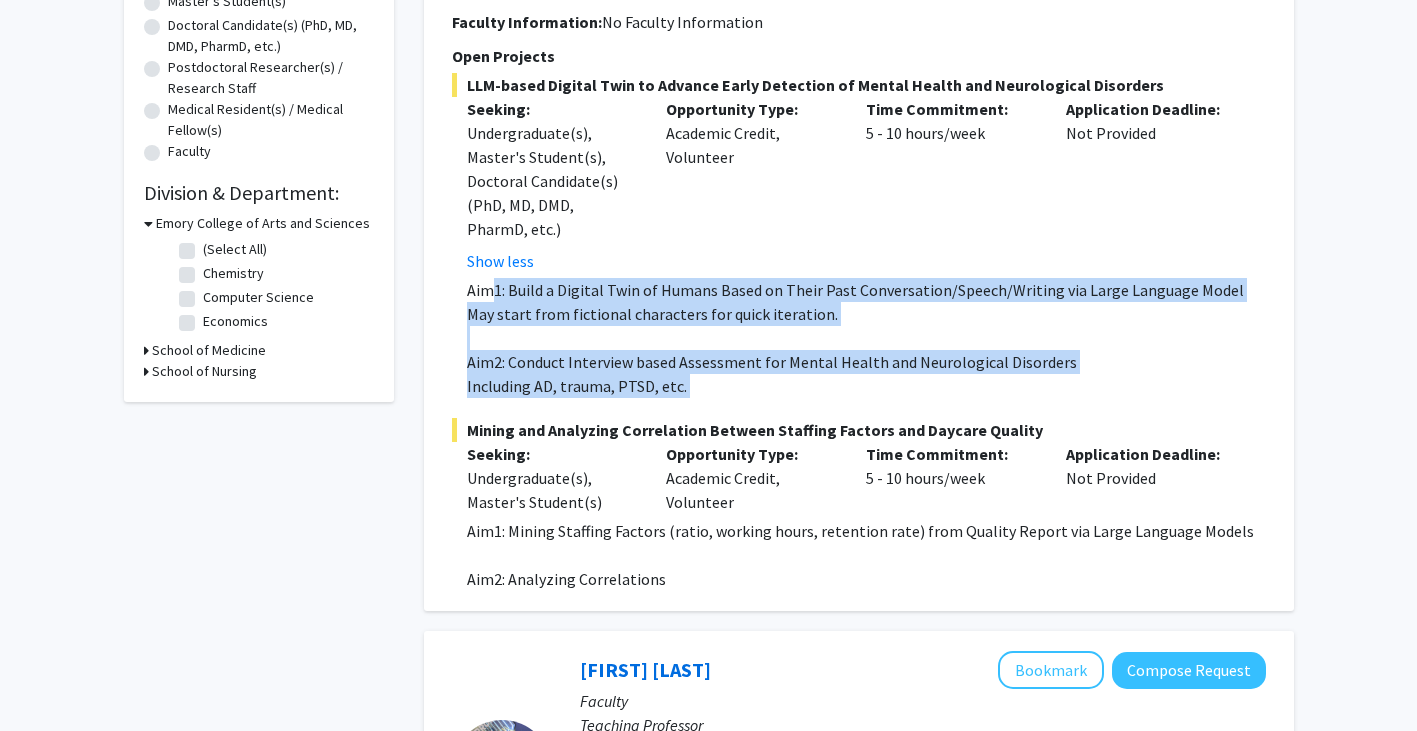 drag, startPoint x: 495, startPoint y: 287, endPoint x: 638, endPoint y: 400, distance: 182.25806 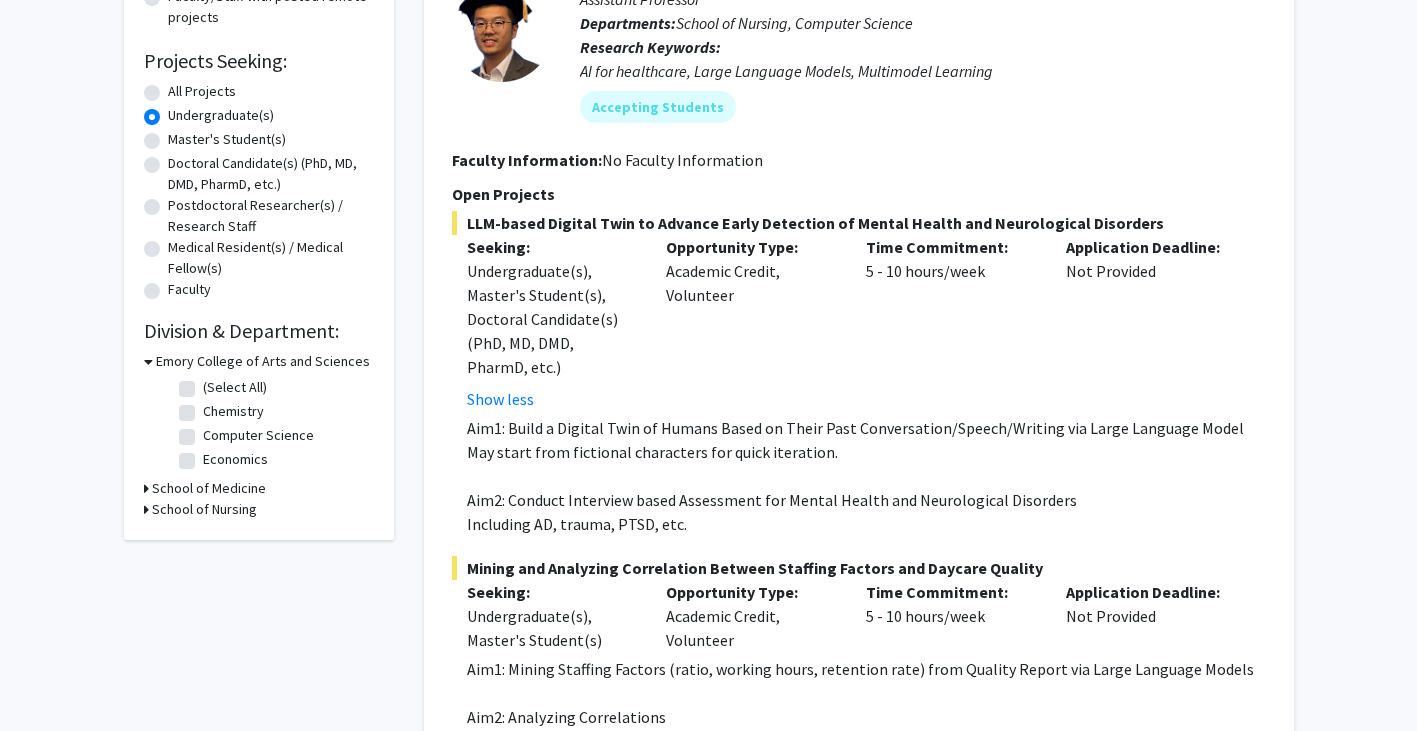 scroll, scrollTop: 507, scrollLeft: 0, axis: vertical 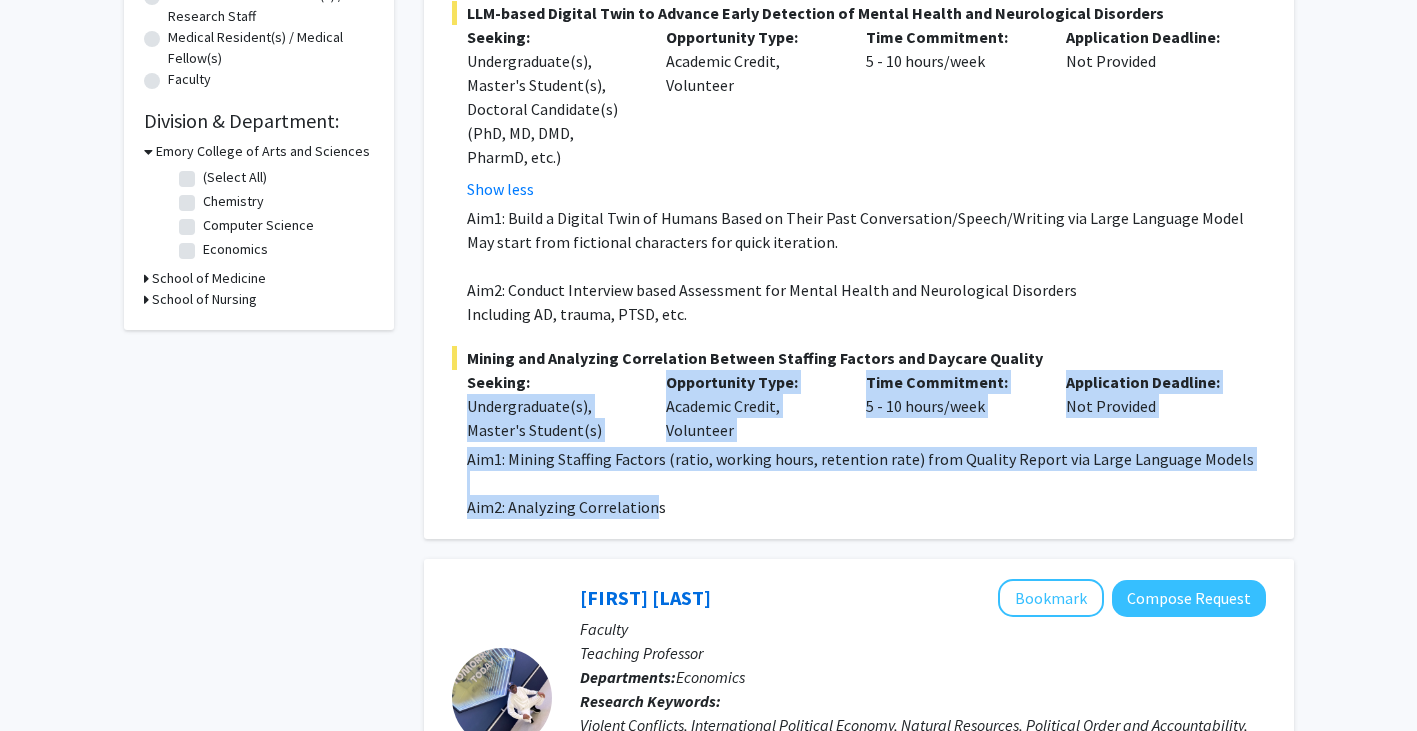 drag, startPoint x: 653, startPoint y: 509, endPoint x: 606, endPoint y: 384, distance: 133.544 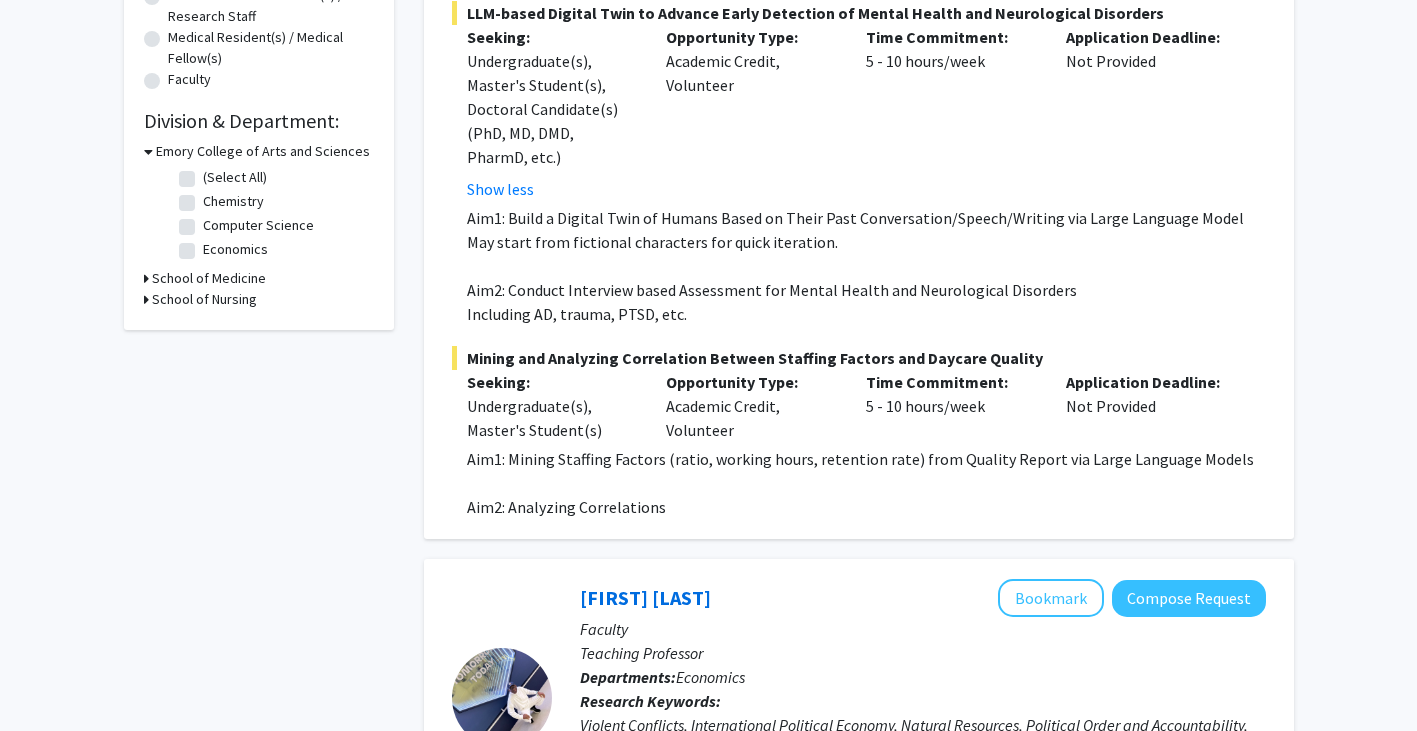 click 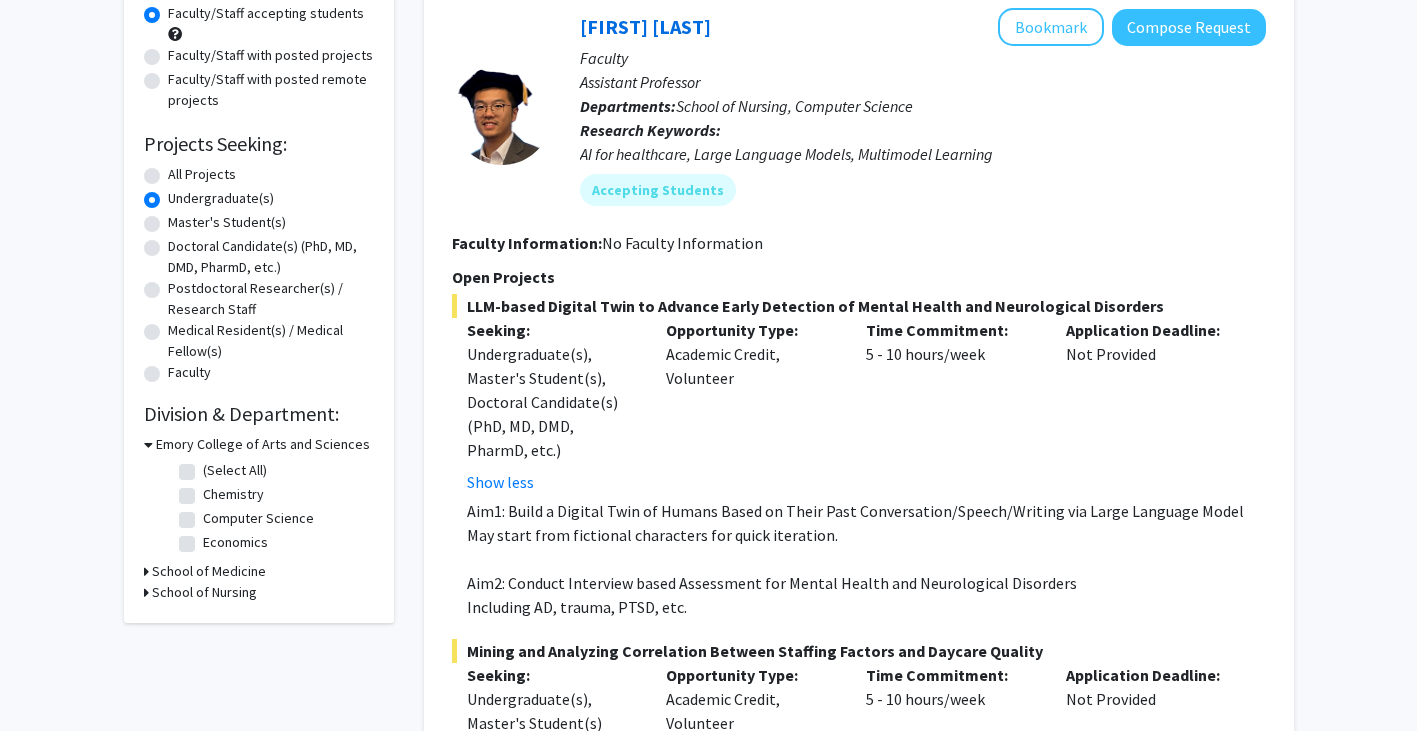 scroll, scrollTop: 0, scrollLeft: 0, axis: both 